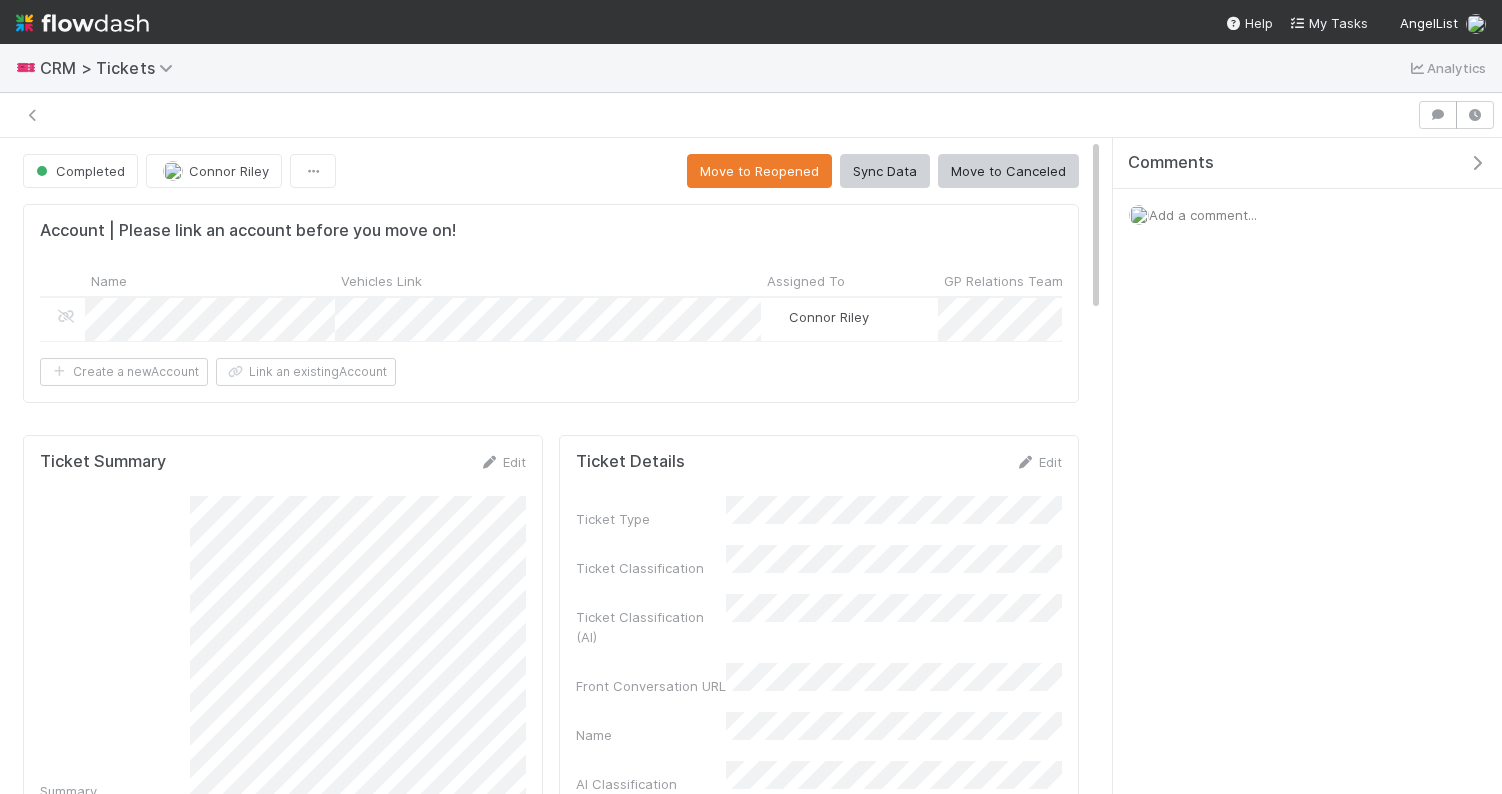 scroll, scrollTop: 0, scrollLeft: 0, axis: both 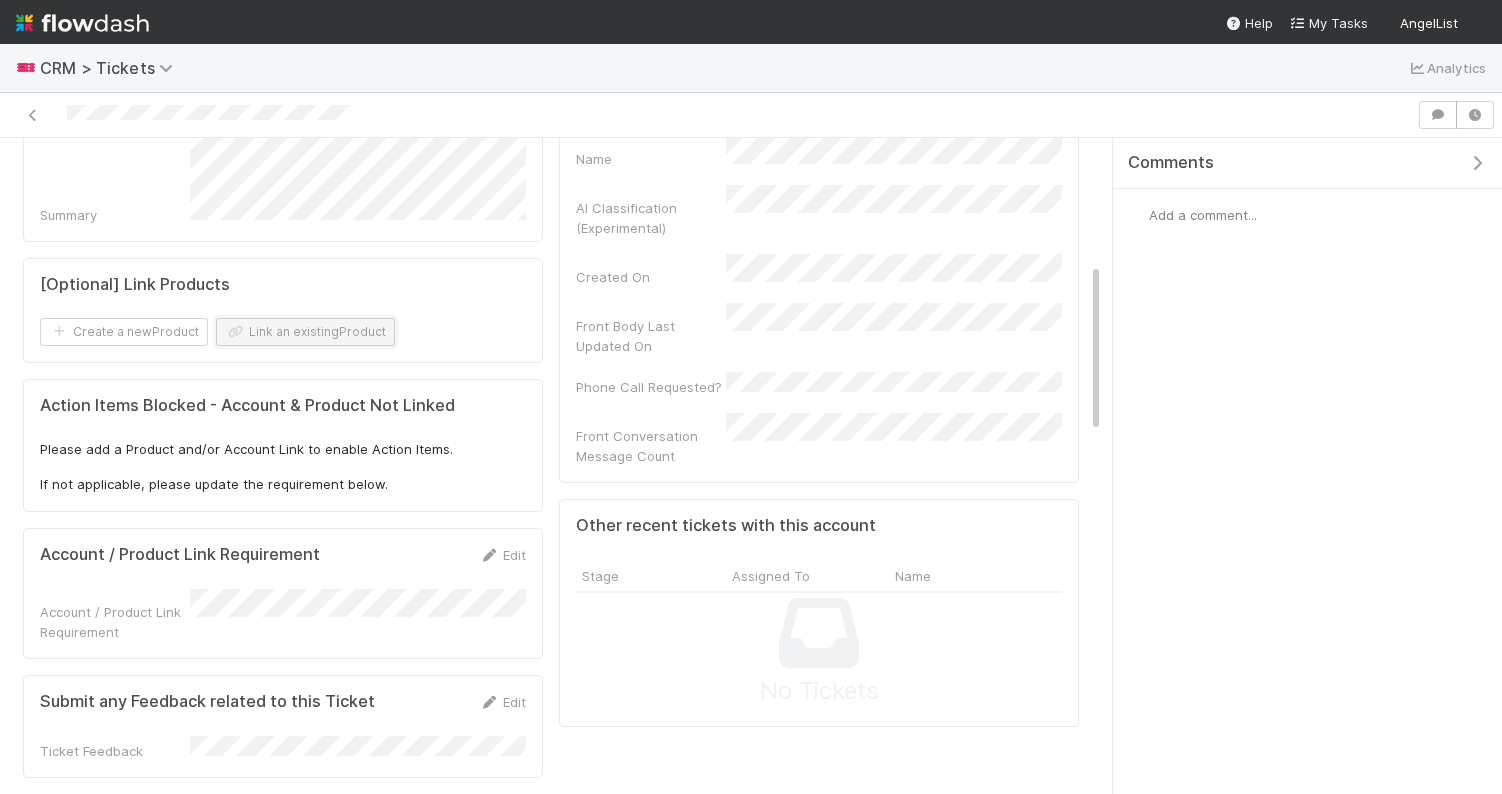 click on "Link an existing  Product" at bounding box center [305, 332] 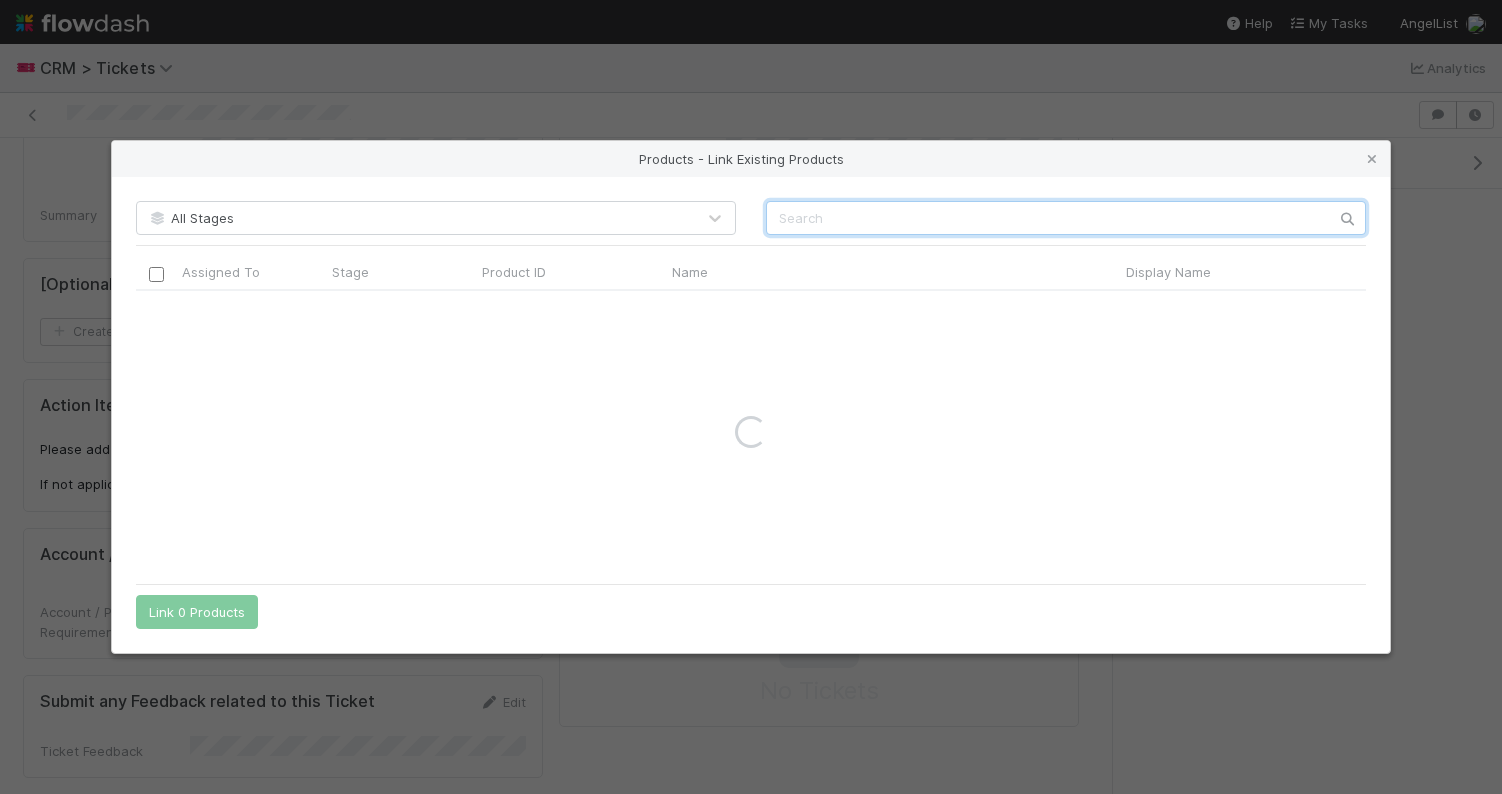 click at bounding box center (1066, 218) 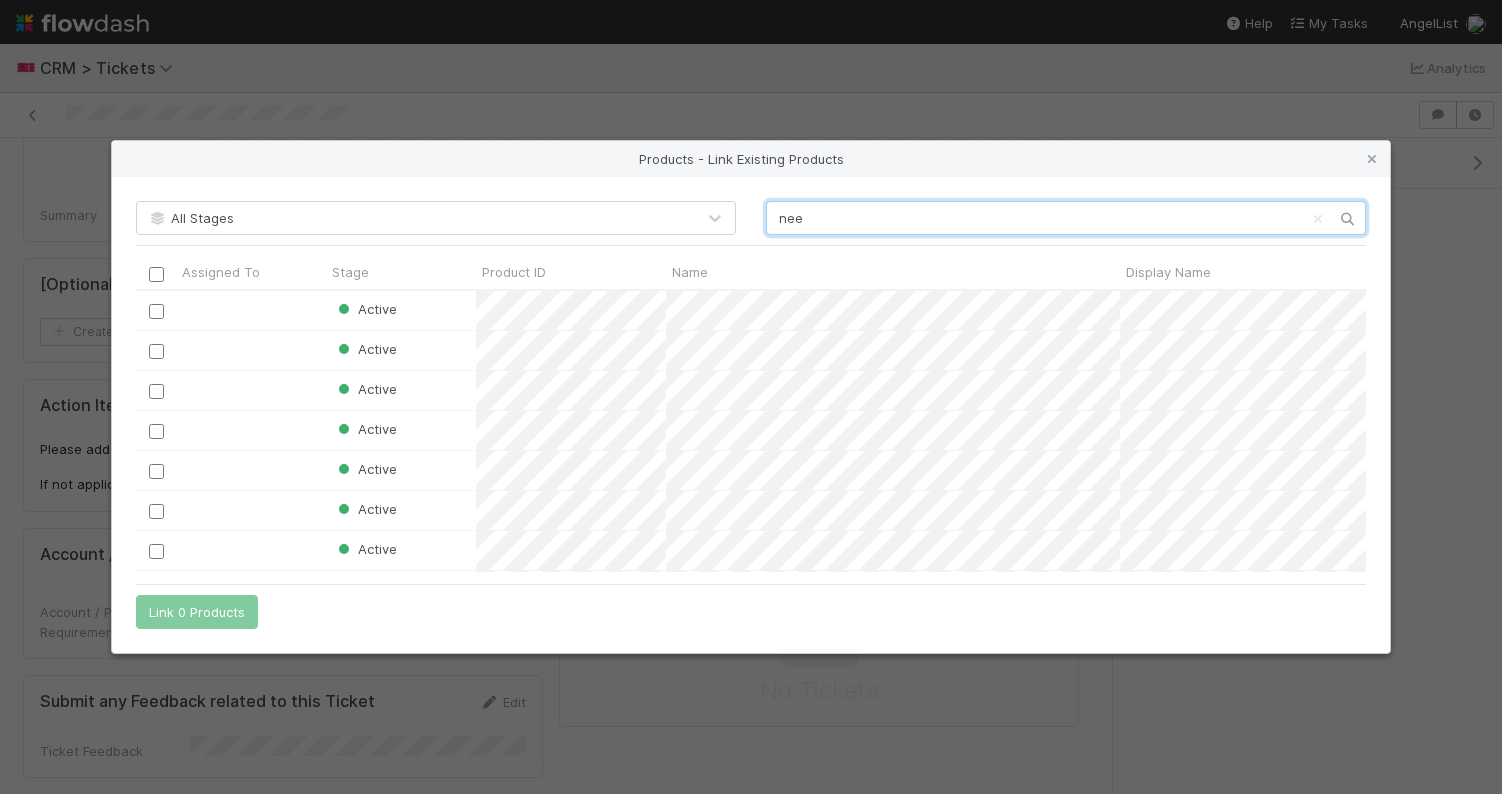 scroll, scrollTop: 1, scrollLeft: 1, axis: both 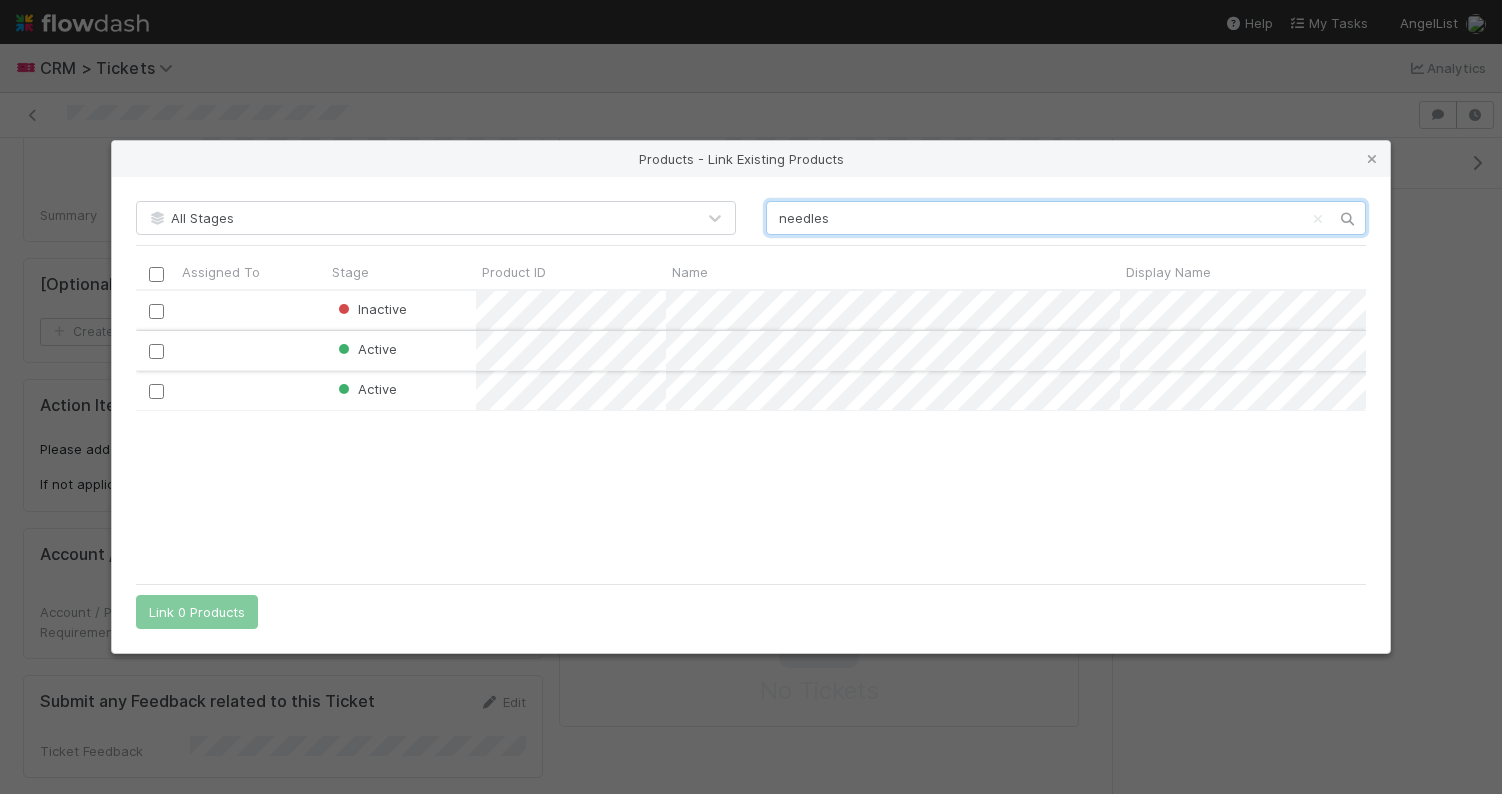 type on "needles" 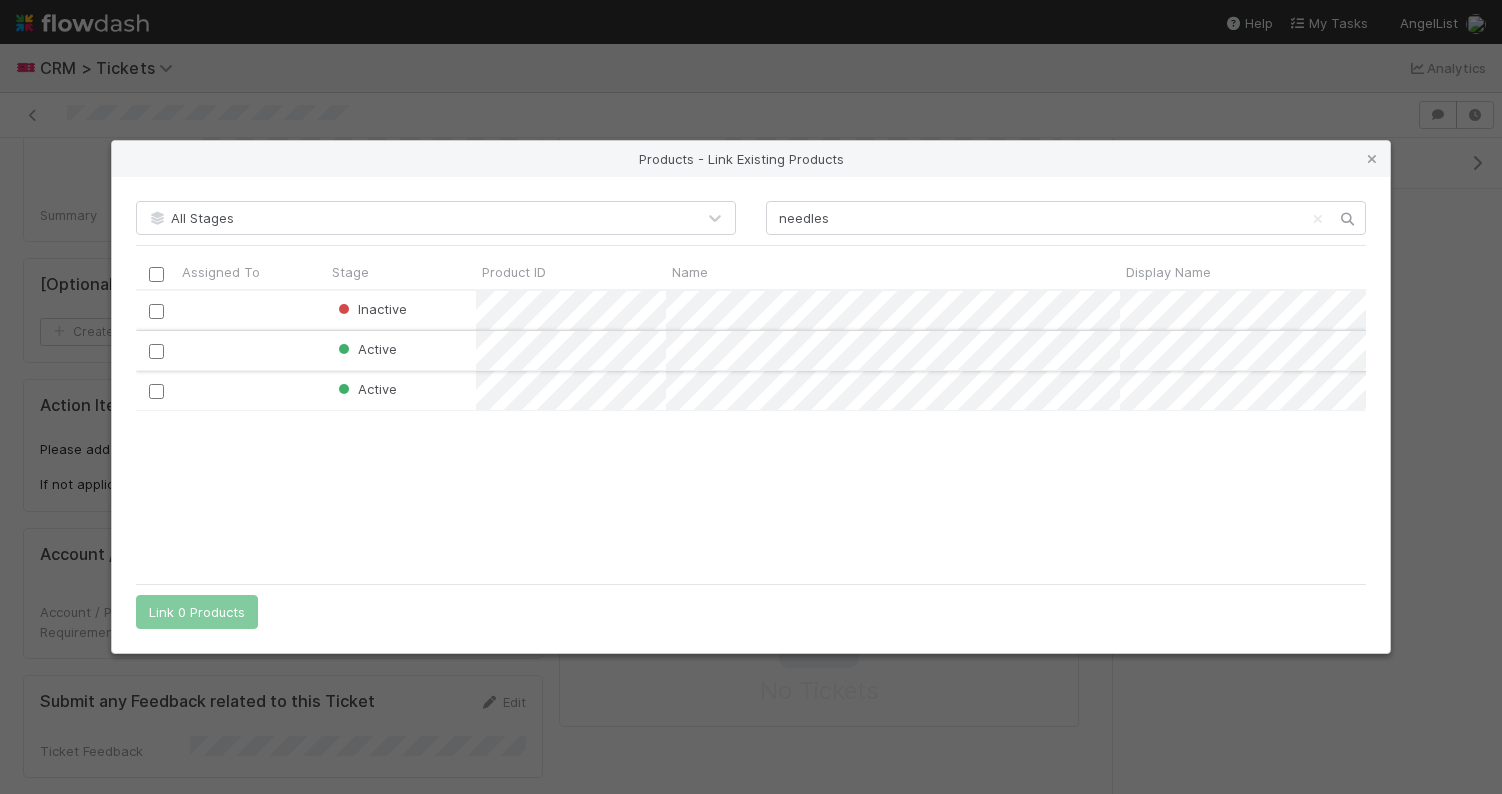click at bounding box center [156, 351] 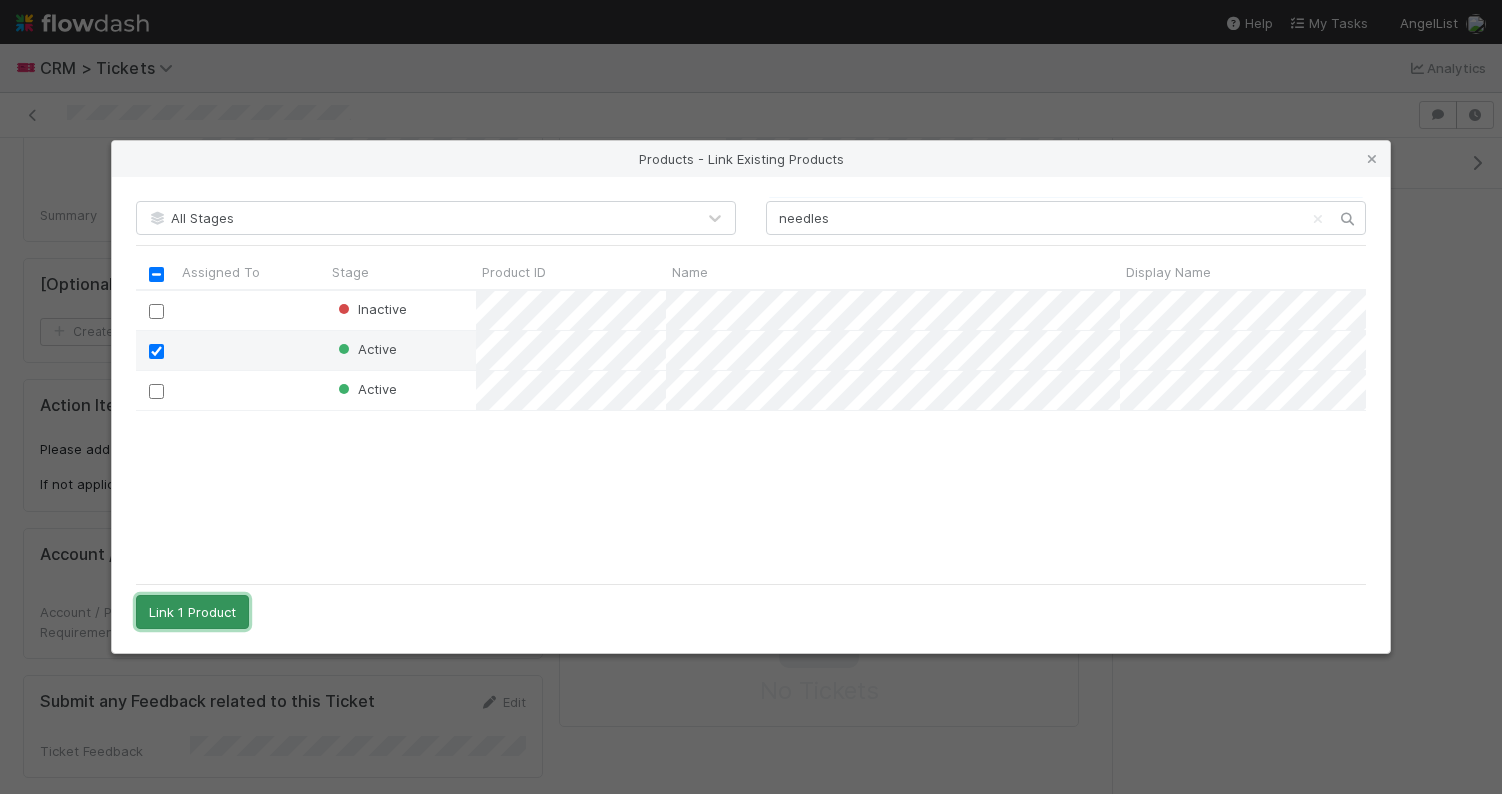 click on "Link   1 Product" at bounding box center [192, 612] 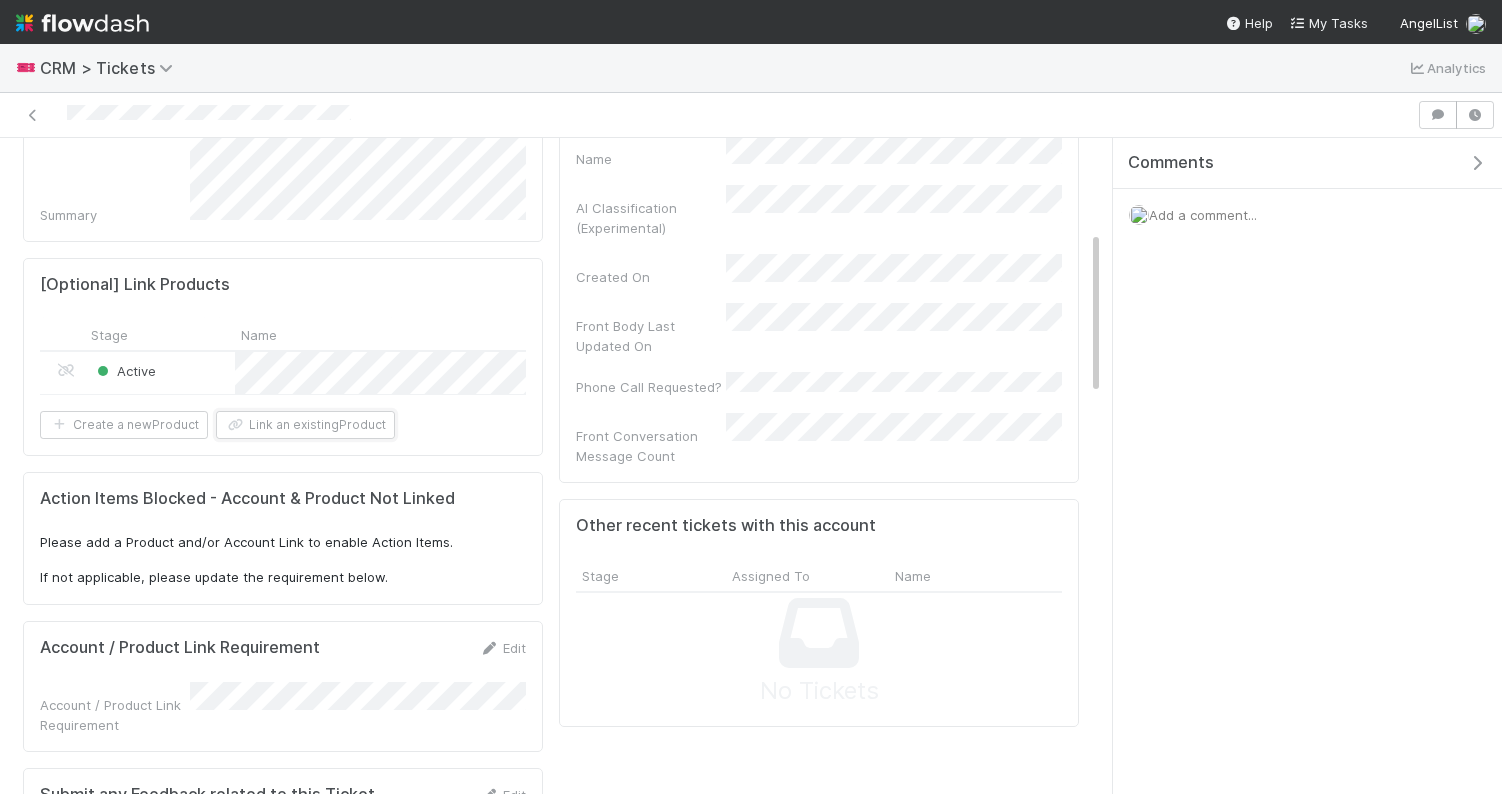 scroll, scrollTop: 0, scrollLeft: 0, axis: both 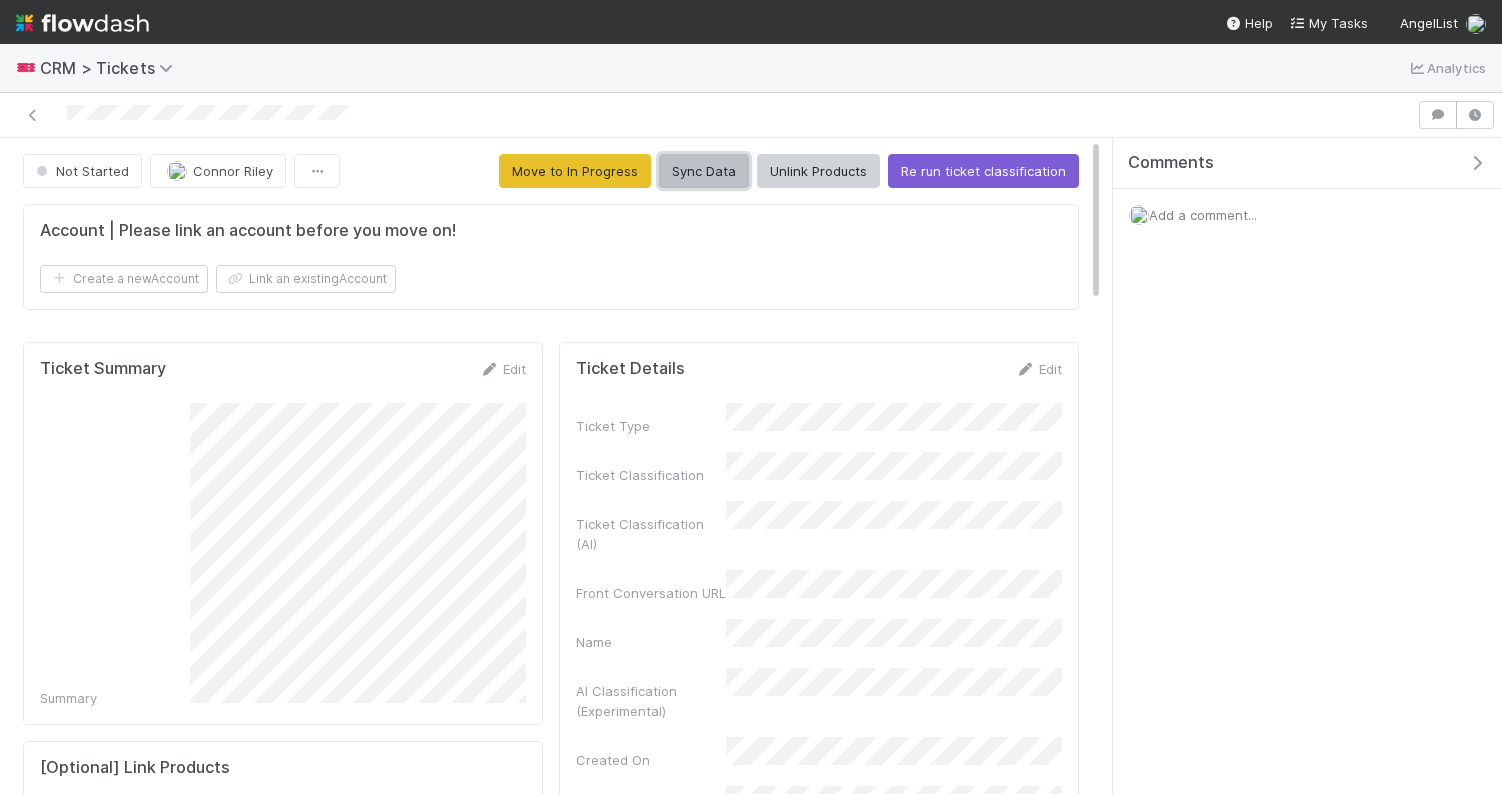 click on "Sync Data" at bounding box center [704, 171] 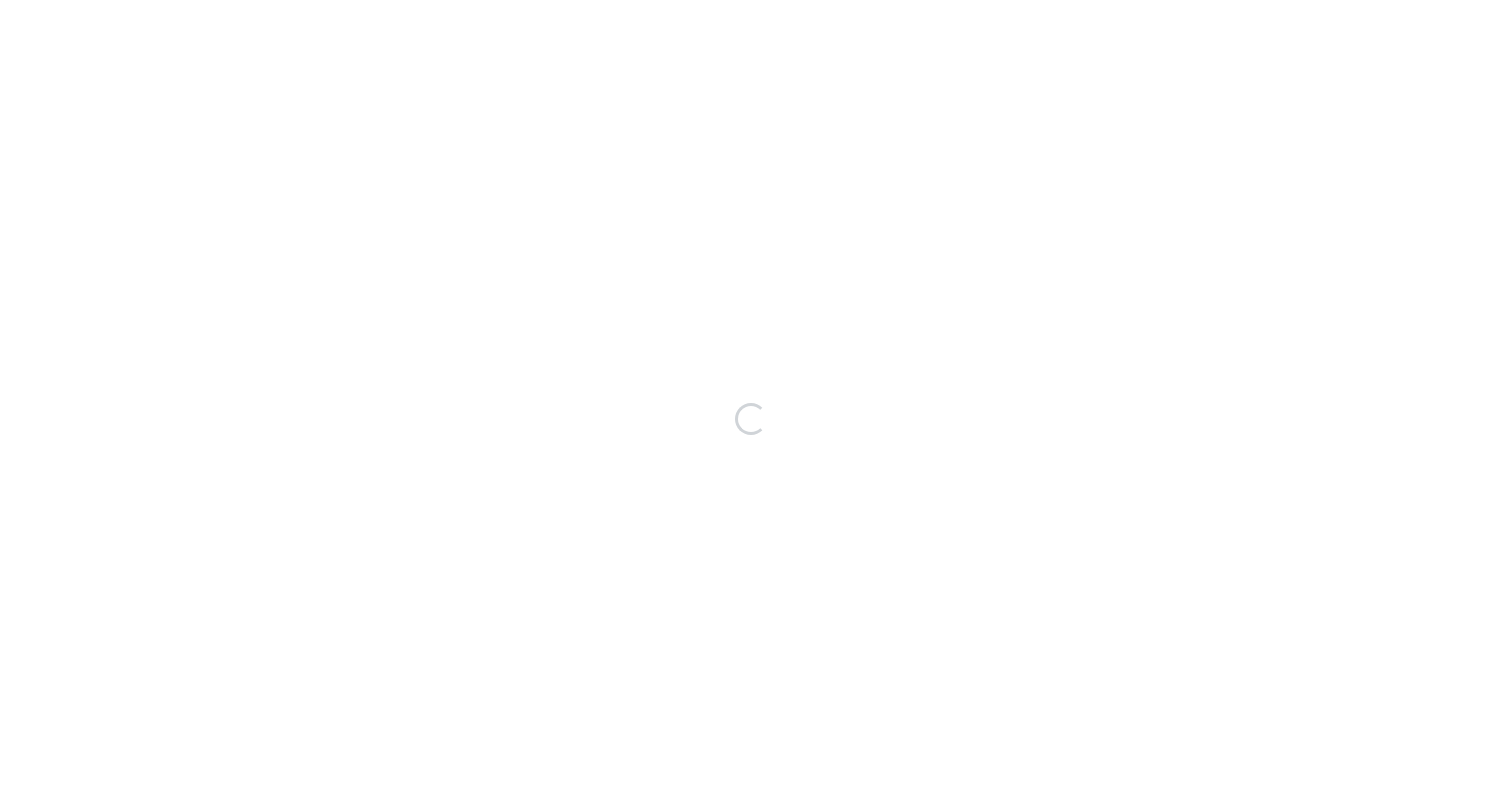 scroll, scrollTop: 0, scrollLeft: 0, axis: both 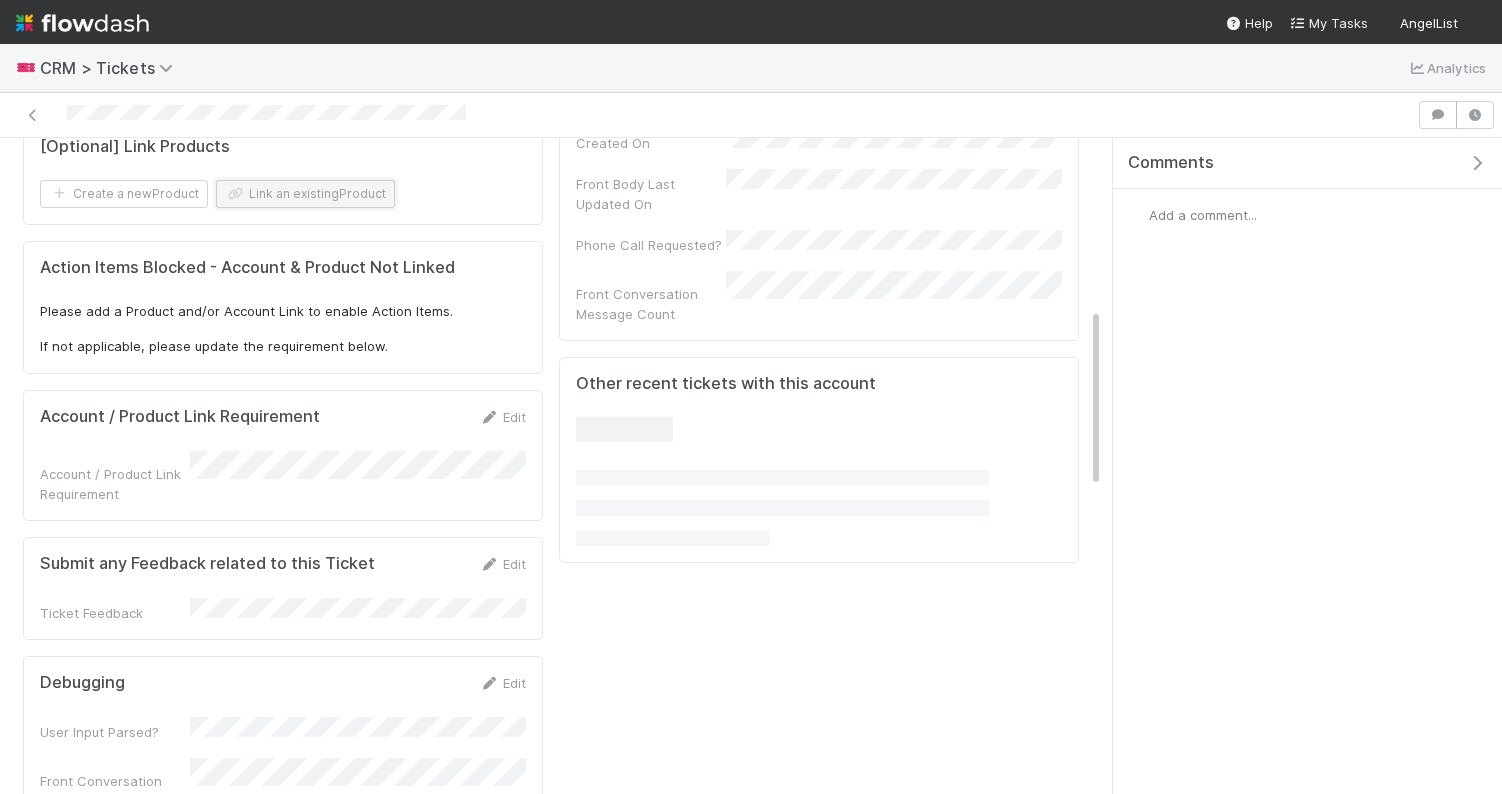click on "Link an existing  Product" at bounding box center (305, 194) 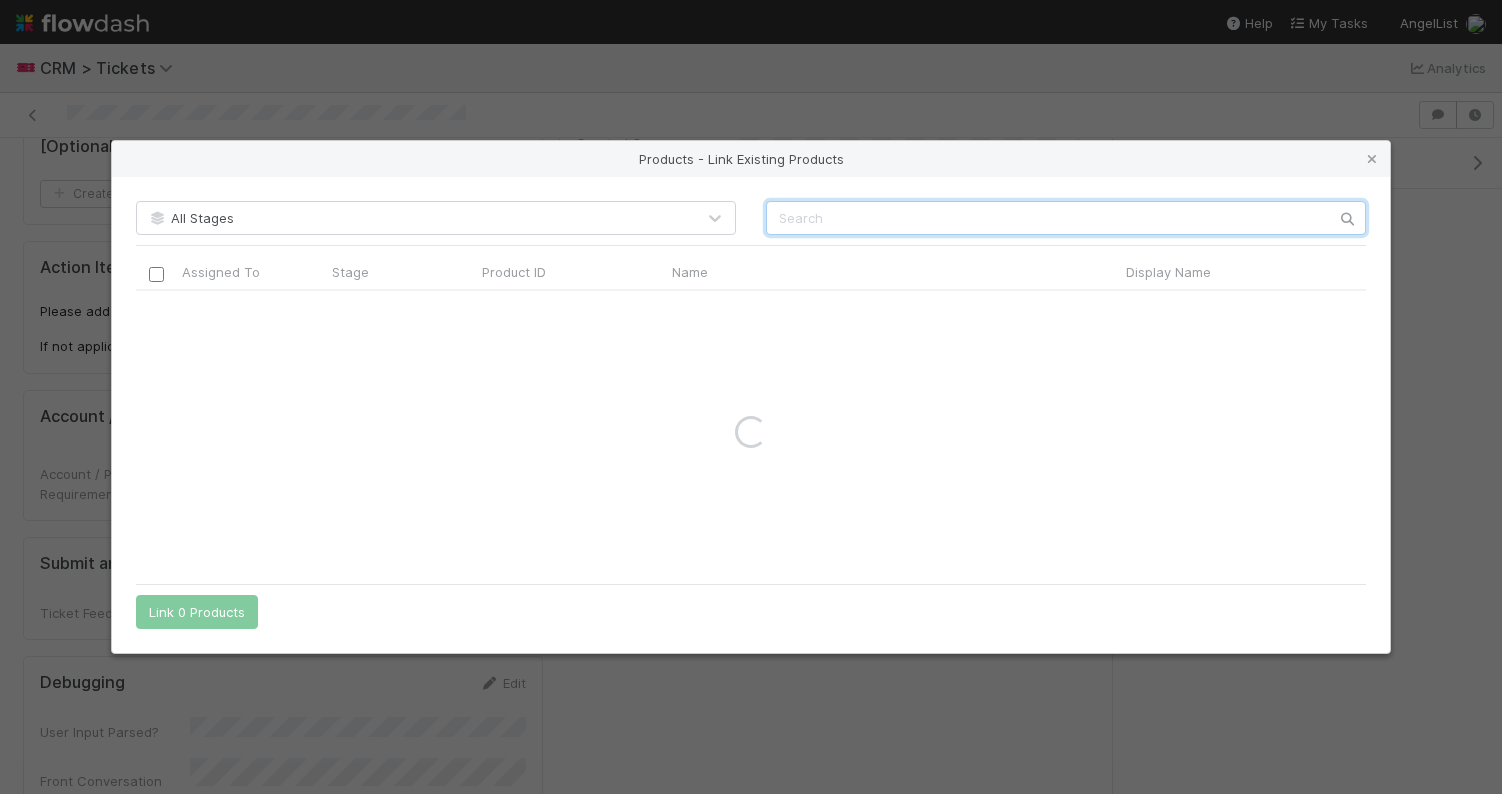 click at bounding box center (1066, 218) 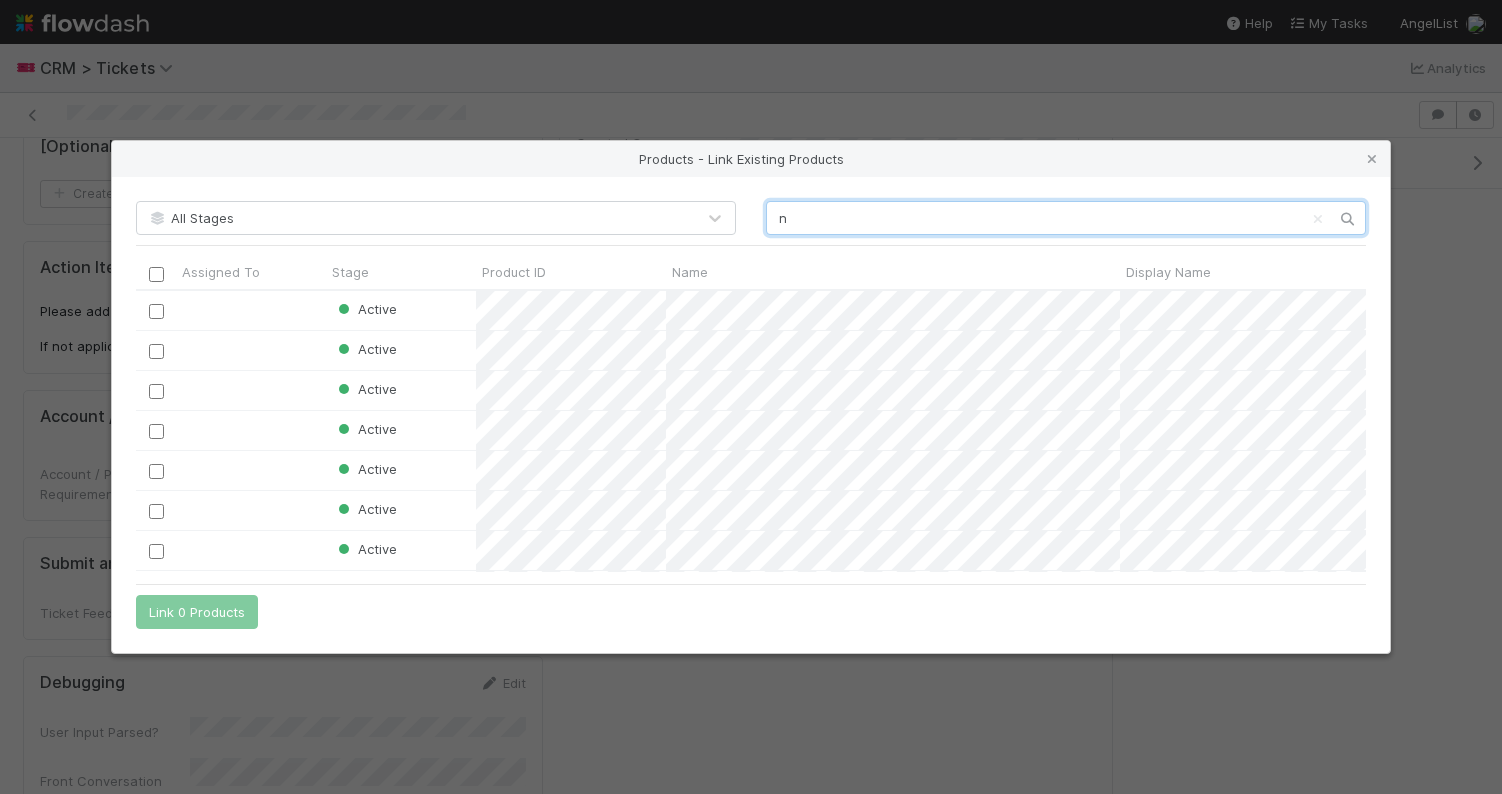 scroll, scrollTop: 1, scrollLeft: 1, axis: both 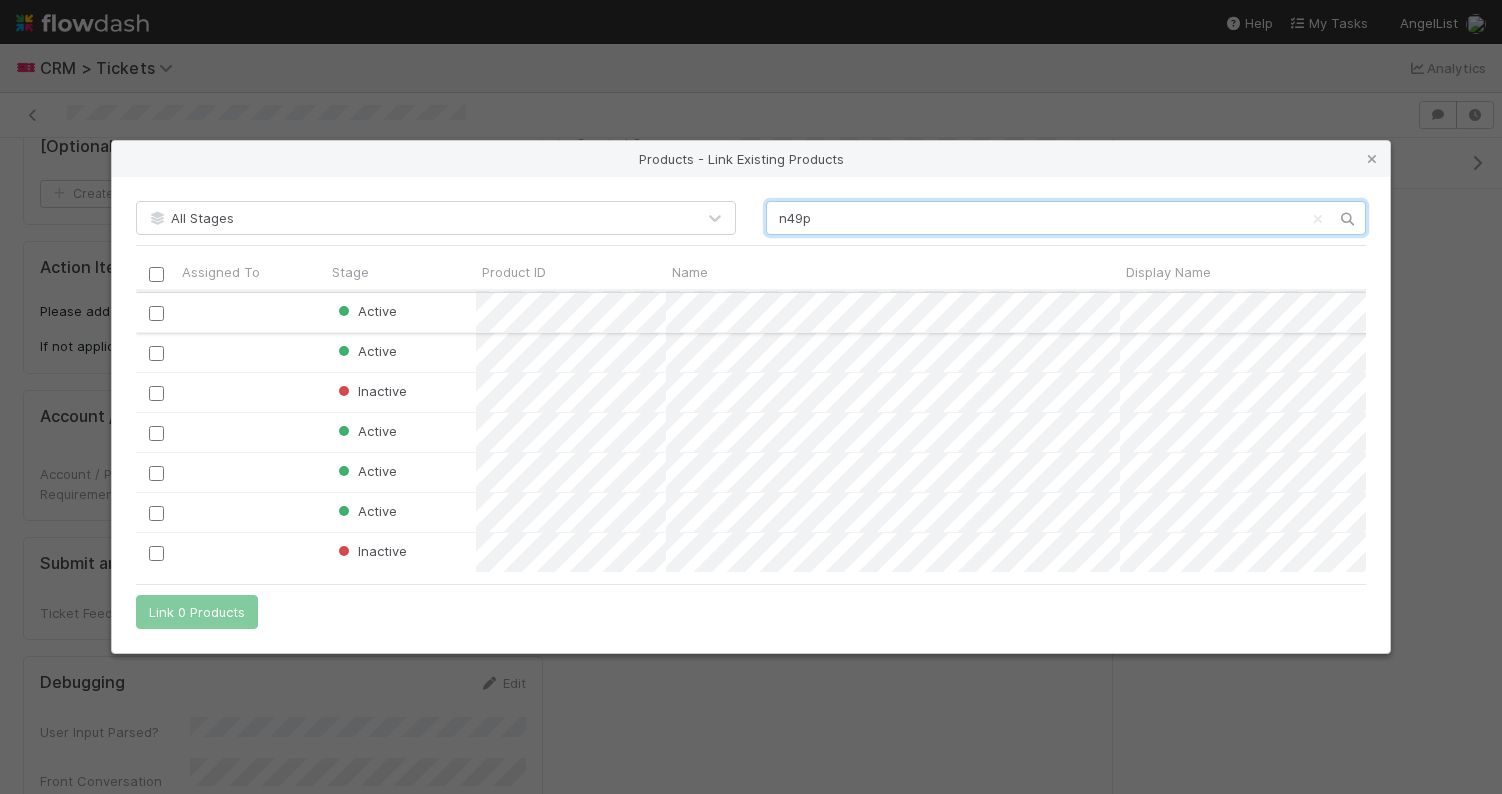 type on "n49p" 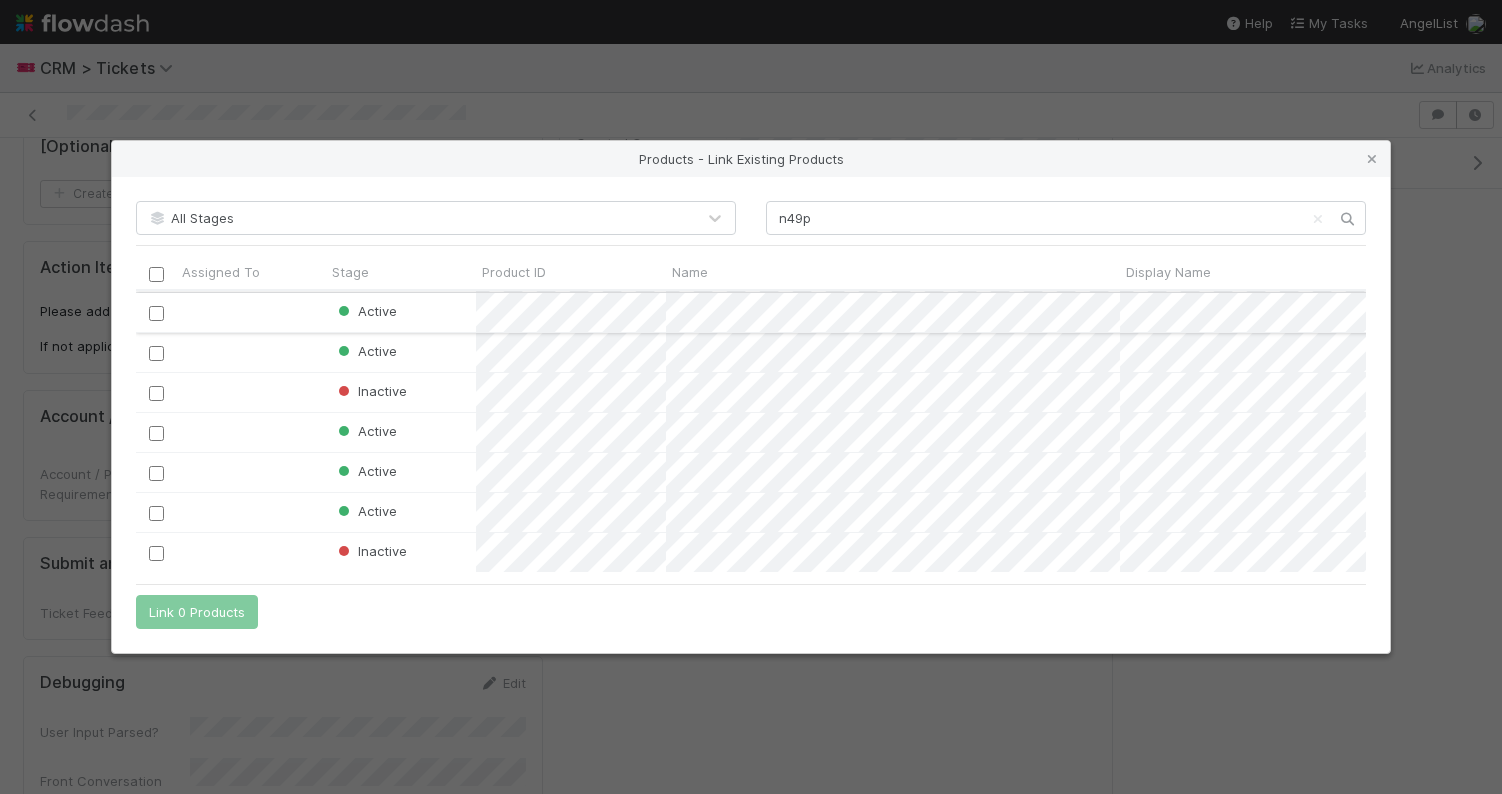 click at bounding box center (156, 313) 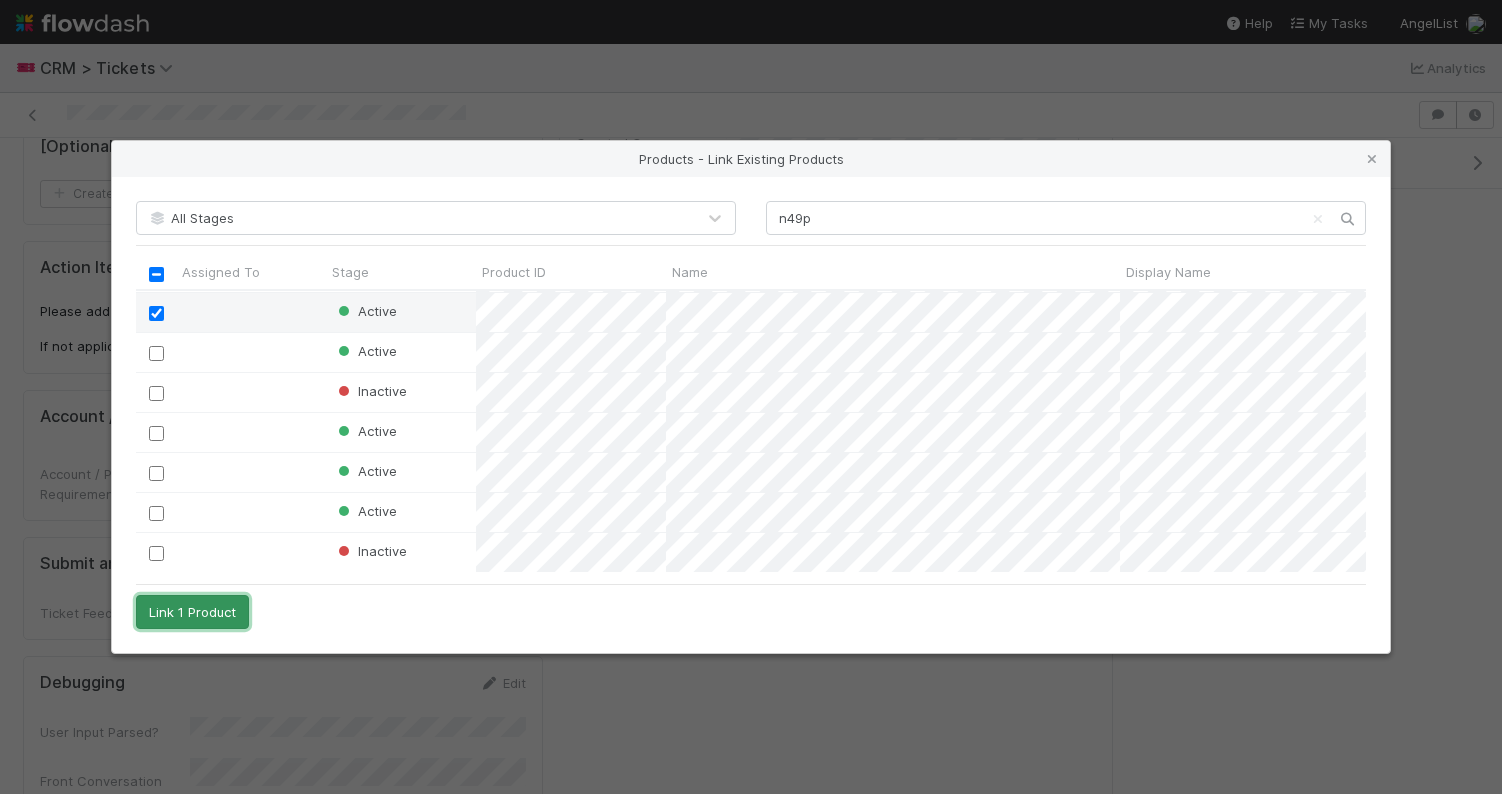 click on "Link   1 Product" at bounding box center [192, 612] 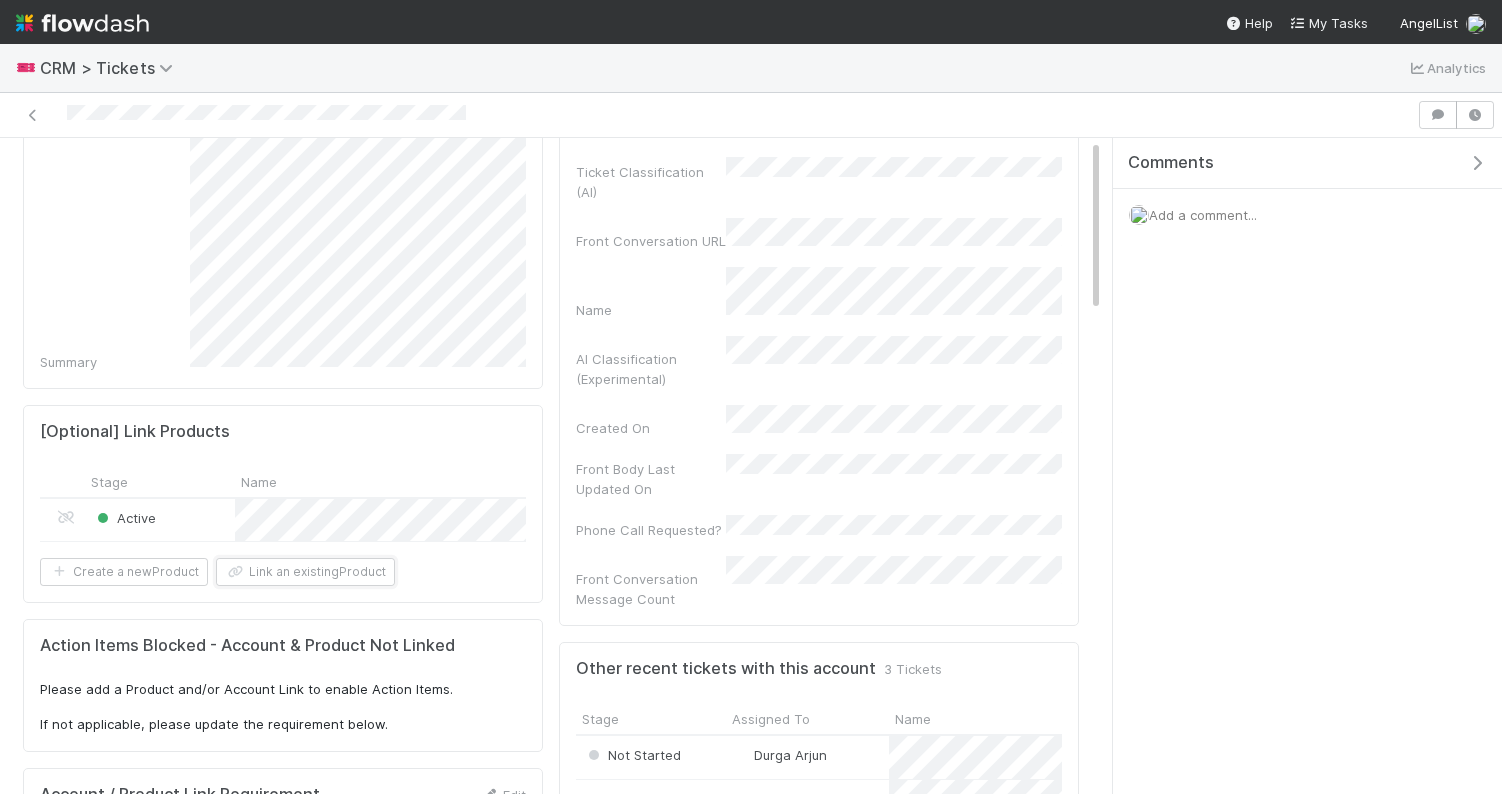 scroll, scrollTop: 0, scrollLeft: 0, axis: both 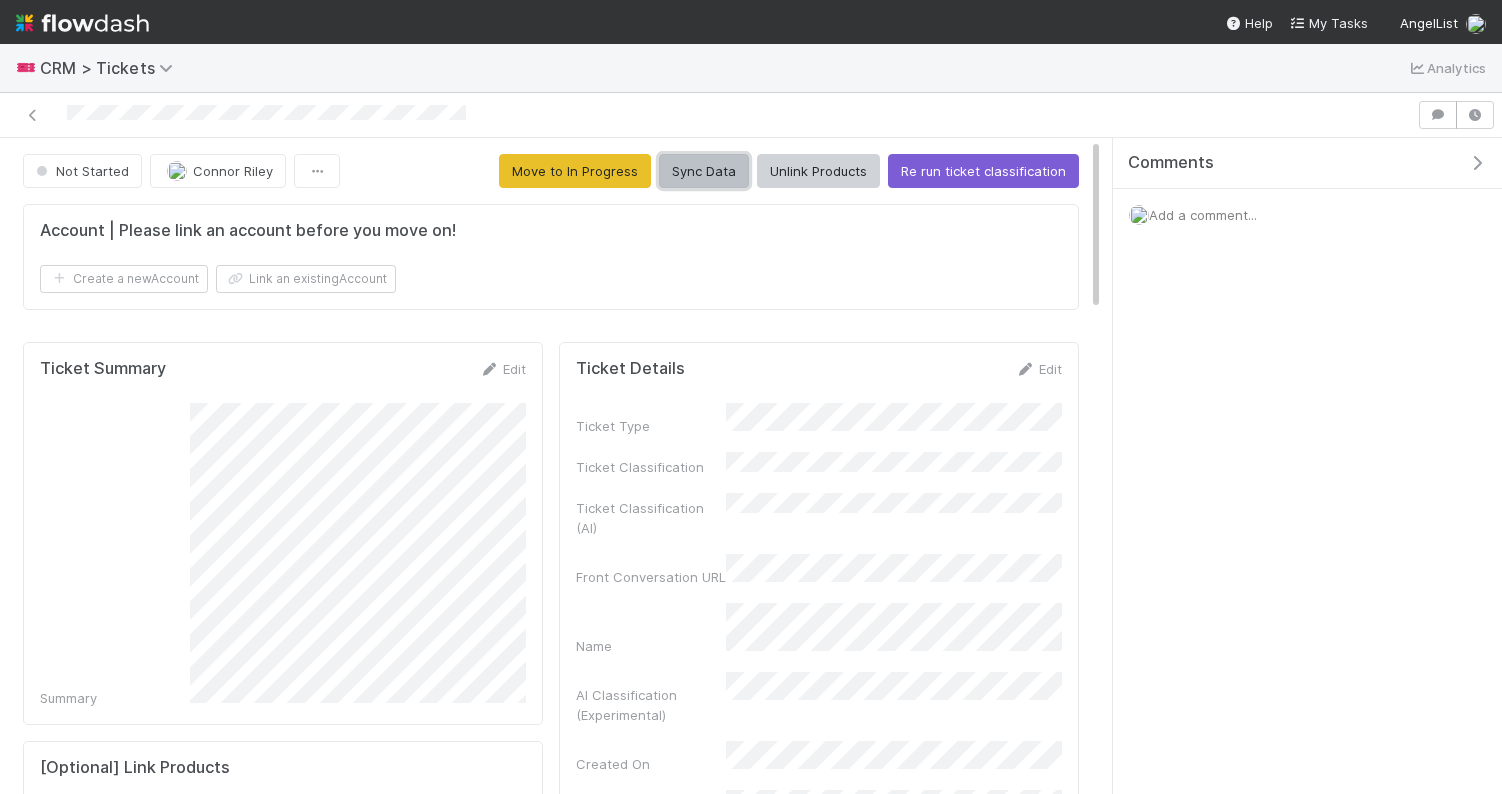click on "Sync Data" at bounding box center [704, 171] 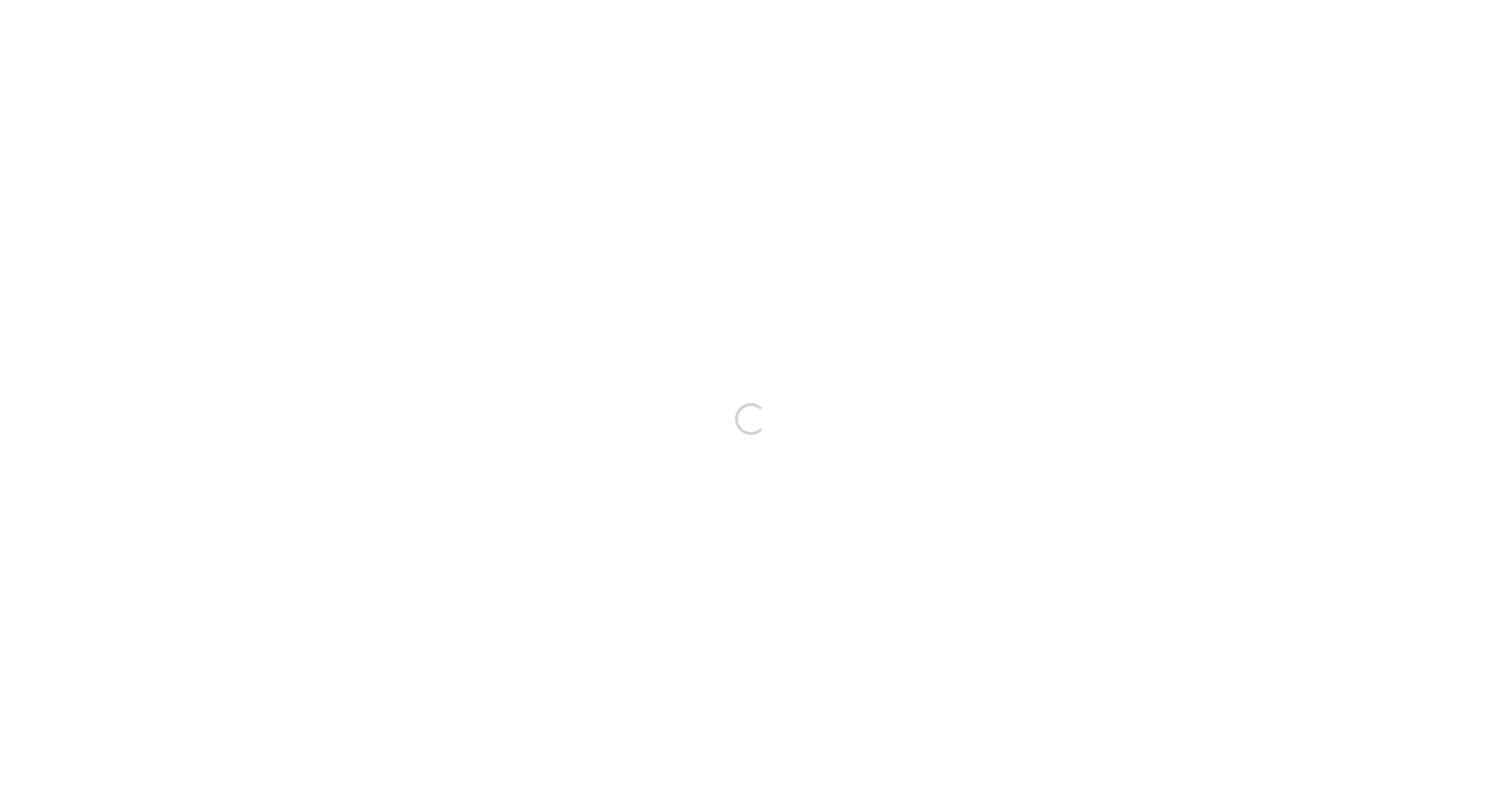 scroll, scrollTop: 0, scrollLeft: 0, axis: both 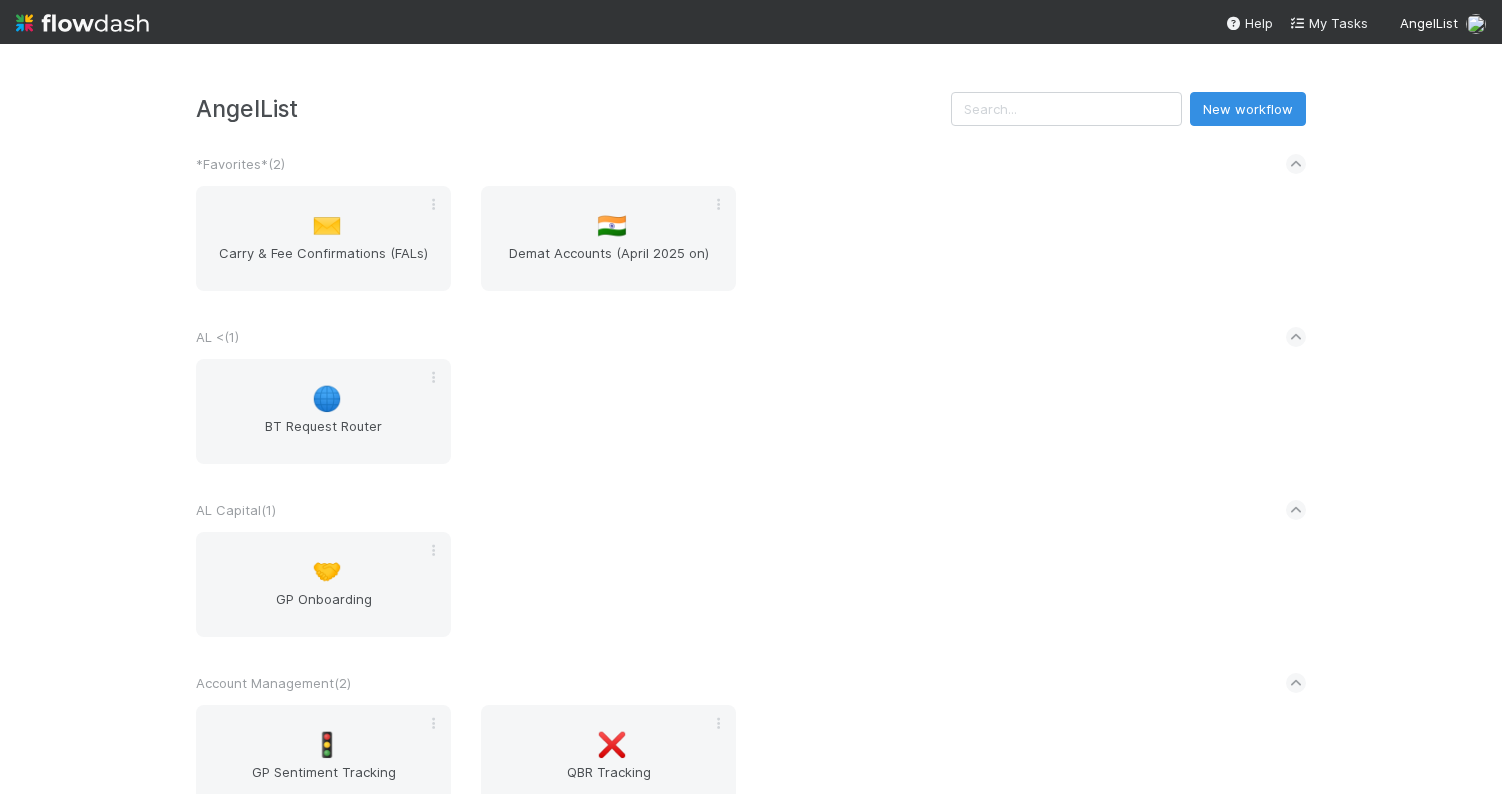 click on "*Favorites*  ( 2 )" at bounding box center [751, 164] 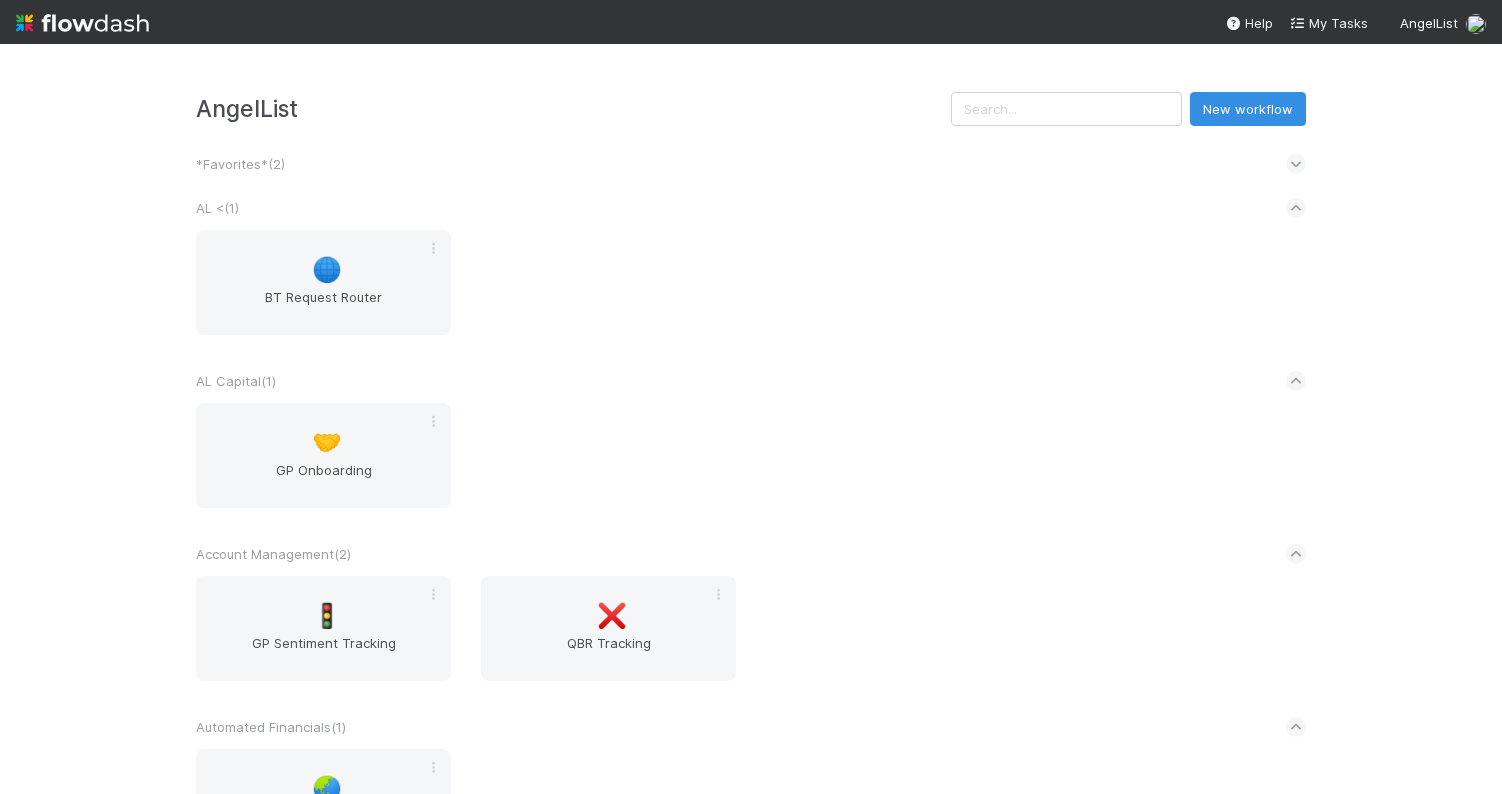 click on "*Favorites*  ( 2 )" at bounding box center [751, 164] 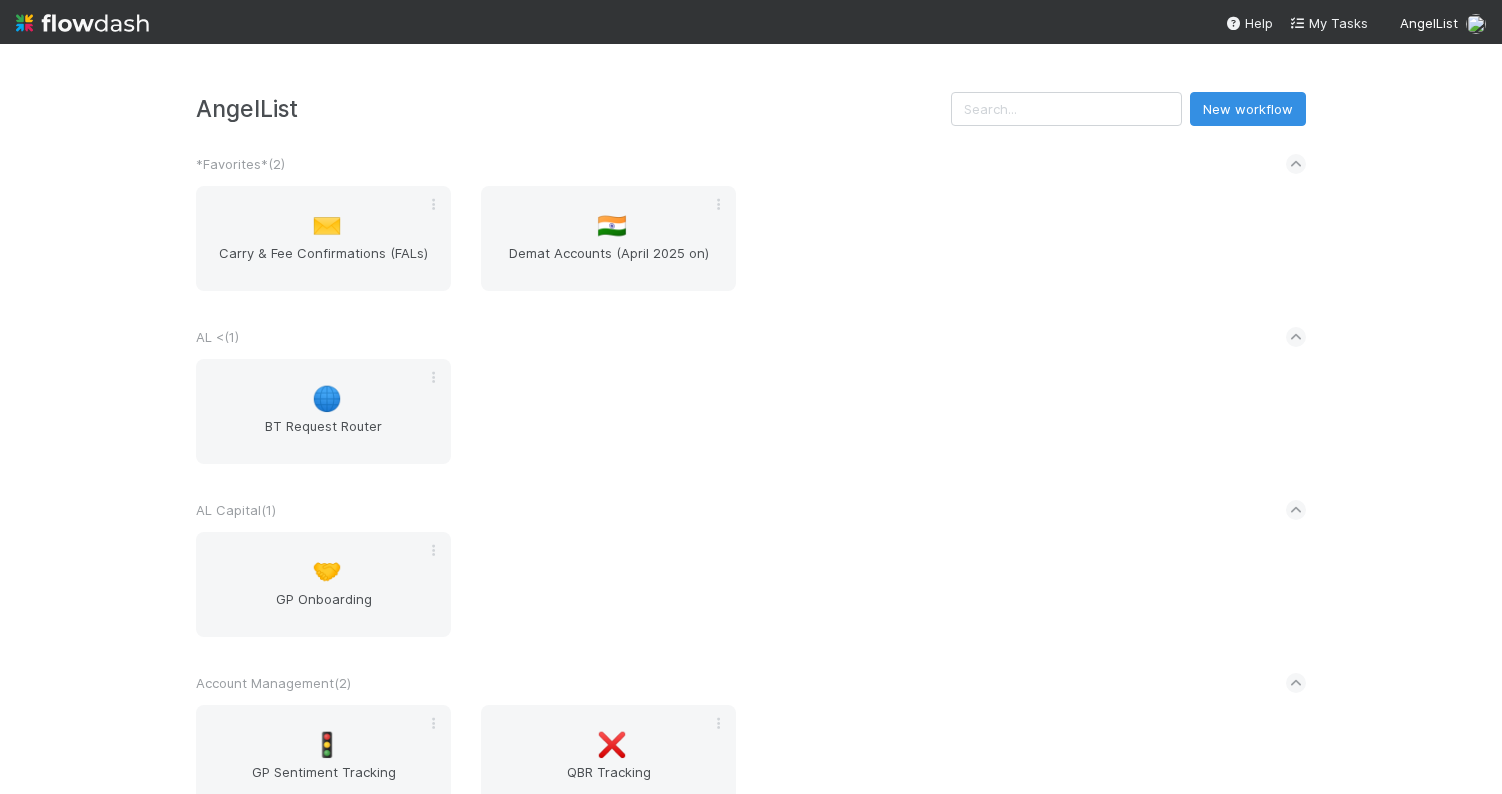 click on "[COMPANY] New workflow *Favorites* ( 2 ) ✉️ Carry & Fee Confirmations (FALs) 🇮🇳 Demat Accounts (April 2025 on) AL < ( 1 ) 🌐 BT Request Router AL Capital ( 1 ) 🤝 GP Onboarding Account Management ( 2 ) 🚦 GP Sentiment Tracking ❌ QBR Tracking Automated Financials ( 1 ) 🌏 Fund Checks Banking ( 3 ) 🙋‍♂️ BT Banking General Support 💸 Outgoing Wires 📥 Payments Emails CRM ( 5 ) 👥 Accounts ✅ Action Items 📦 Products 👩‍💻 Team Mapping 🎫 Tickets Crypto ( 1 ) 🚨 Crypto Issues Entities ( 2 ) ♻️ Interest Transfers 🎫 KYC Review Favorites ( 1 ) 🥟 Failing Sanity Checks - IOS Financial Accounting ( 2 ) 🐿️ Audit Confirmations 📑 FAST Accounting Requests Fund Formation ( 2 ) 🇨🇦 Canadian Securities Filings 😎 Fund Formation Support Requests Fund Import ( 2 ) ⚓ Fund Migration 🧹 Porting Spring Cleaning Fund Importing ( 2 ) 📥 Assets 👤 LPs Fund Investments ( 3 ) 🚀" at bounding box center [751, 419] 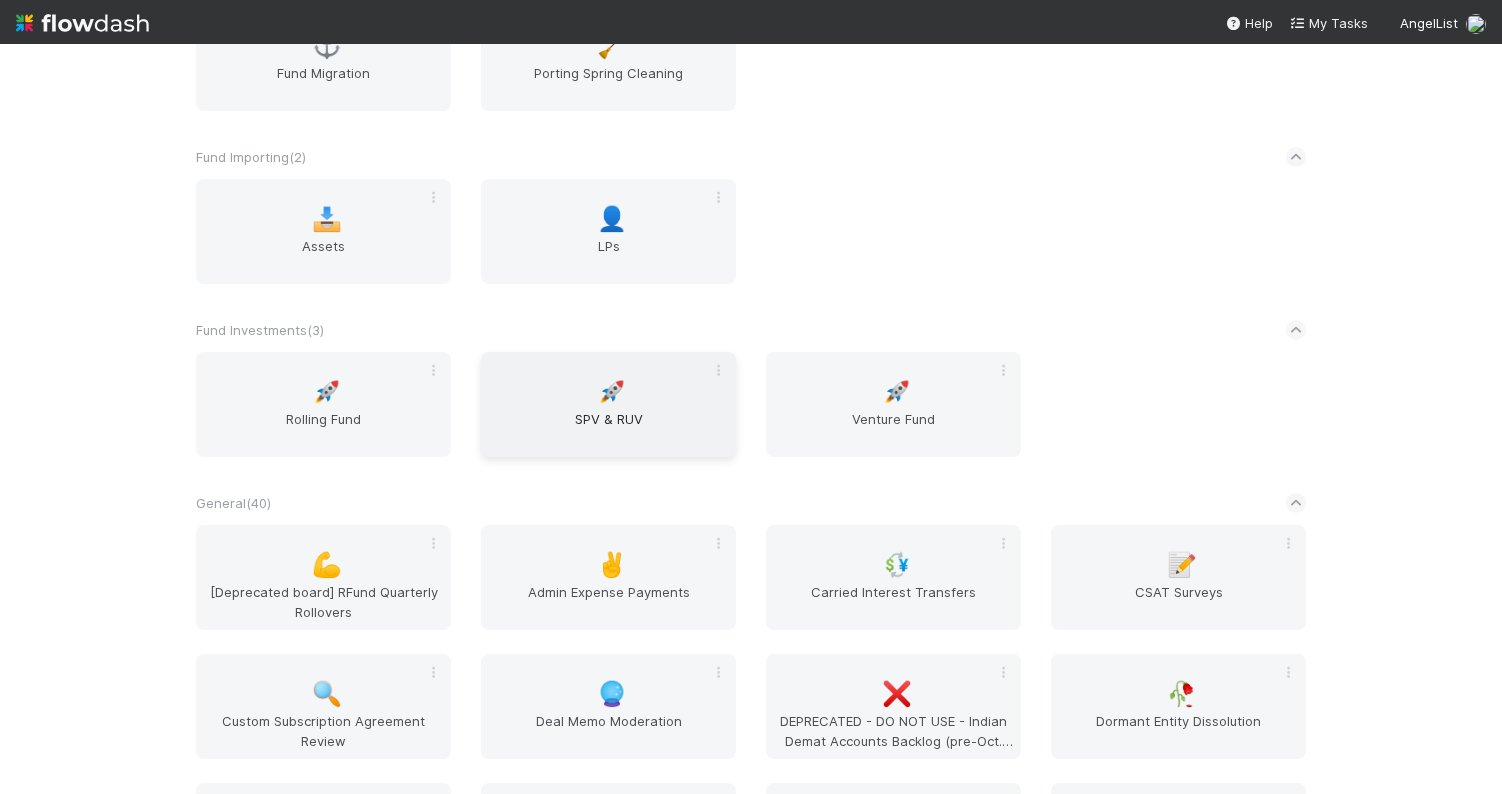 click on "🚀" at bounding box center [612, 392] 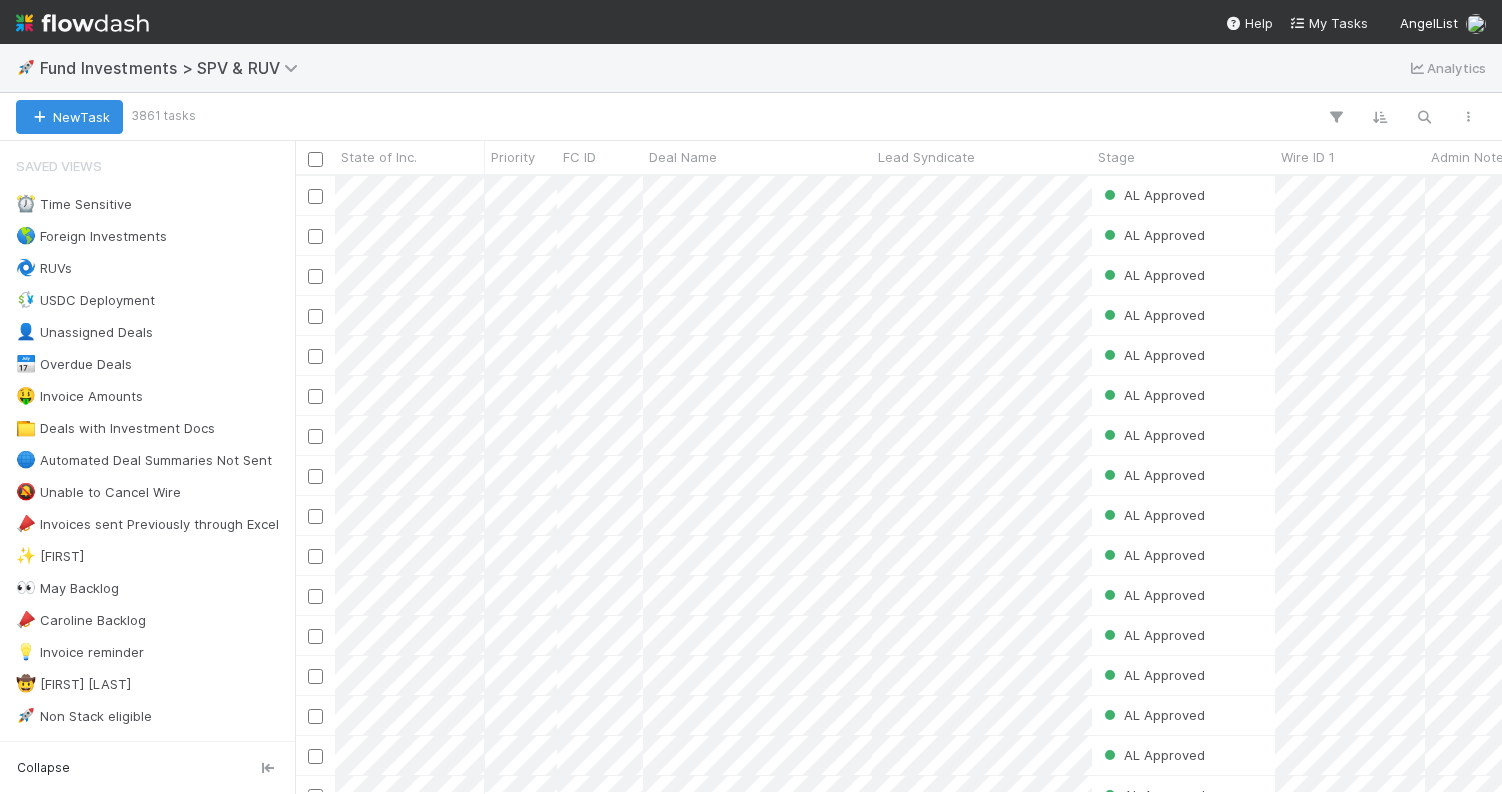 scroll, scrollTop: 617, scrollLeft: 1207, axis: both 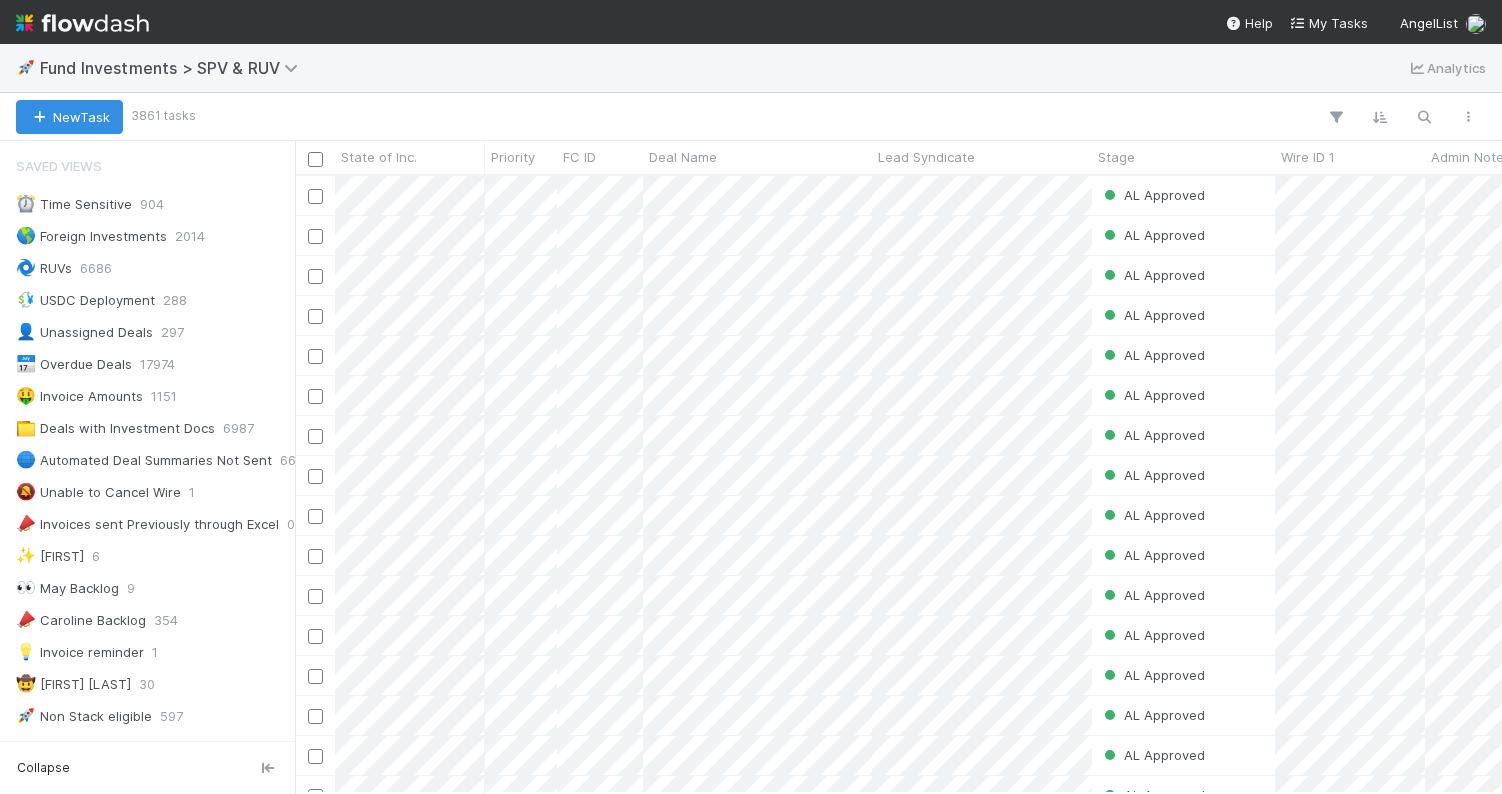 click on "🚀 Fund Investments > SPV & RUV Analytics" at bounding box center [751, 68] 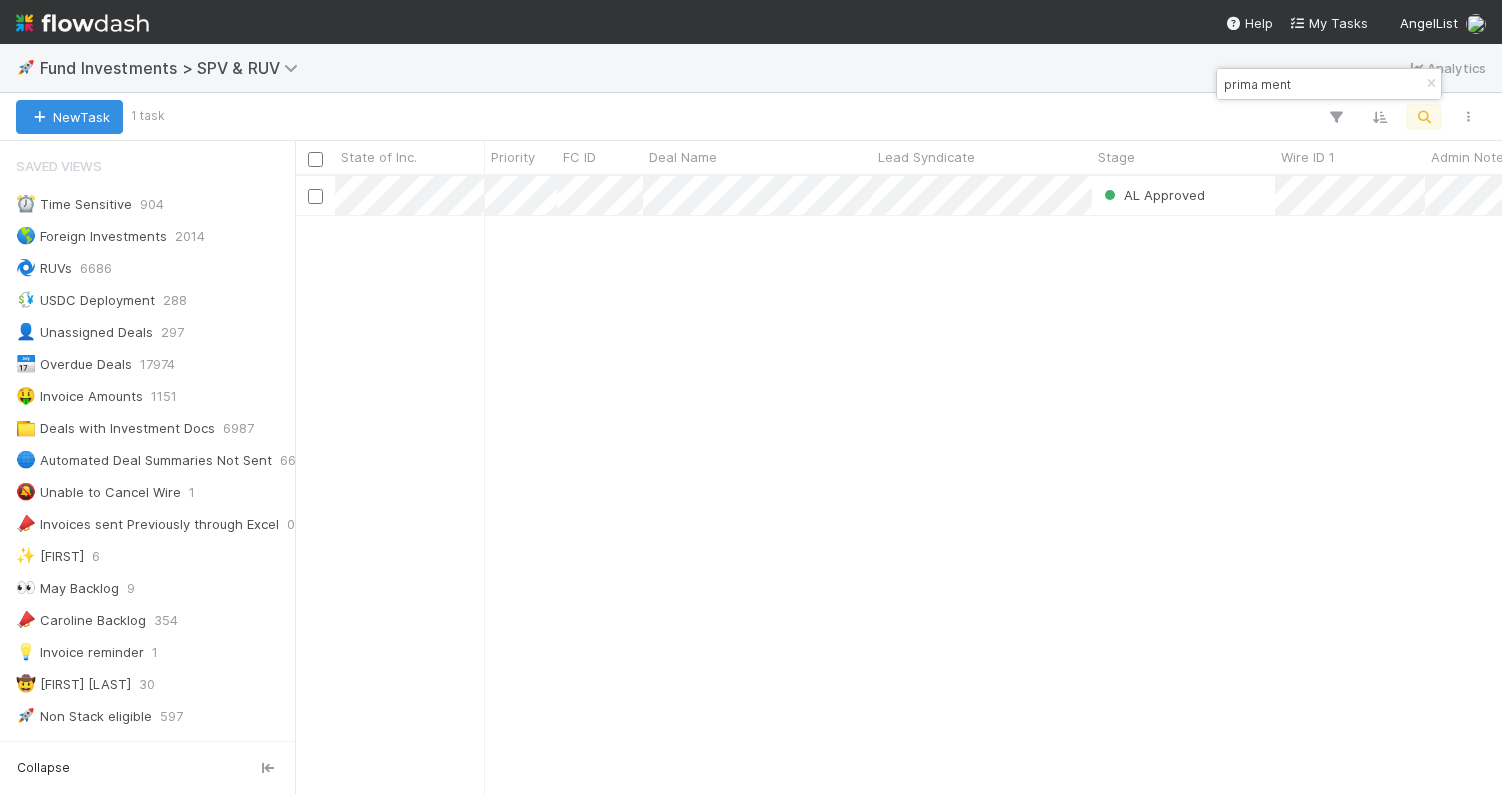 scroll, scrollTop: 0, scrollLeft: 1, axis: horizontal 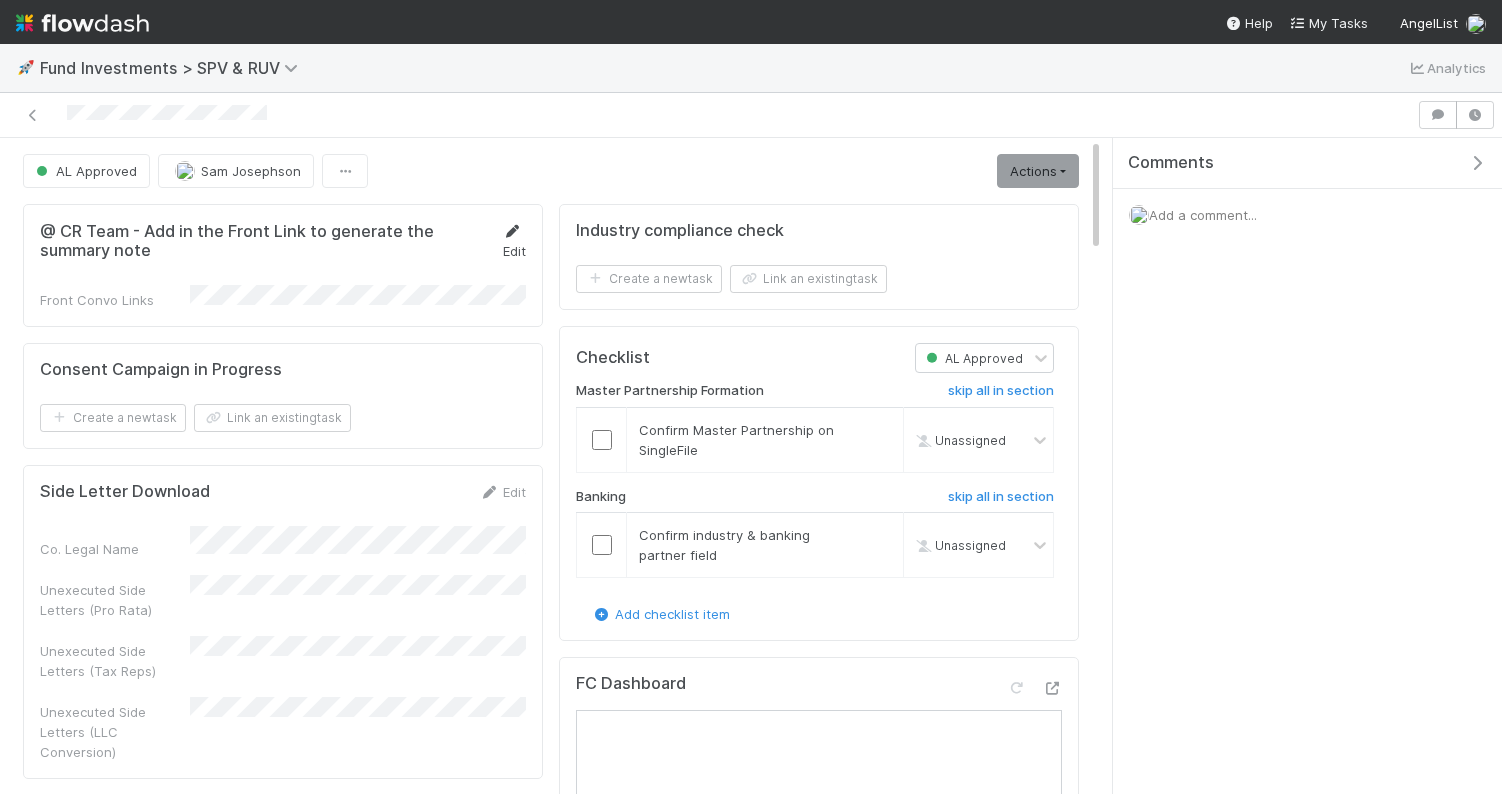 click on "Edit" at bounding box center [514, 241] 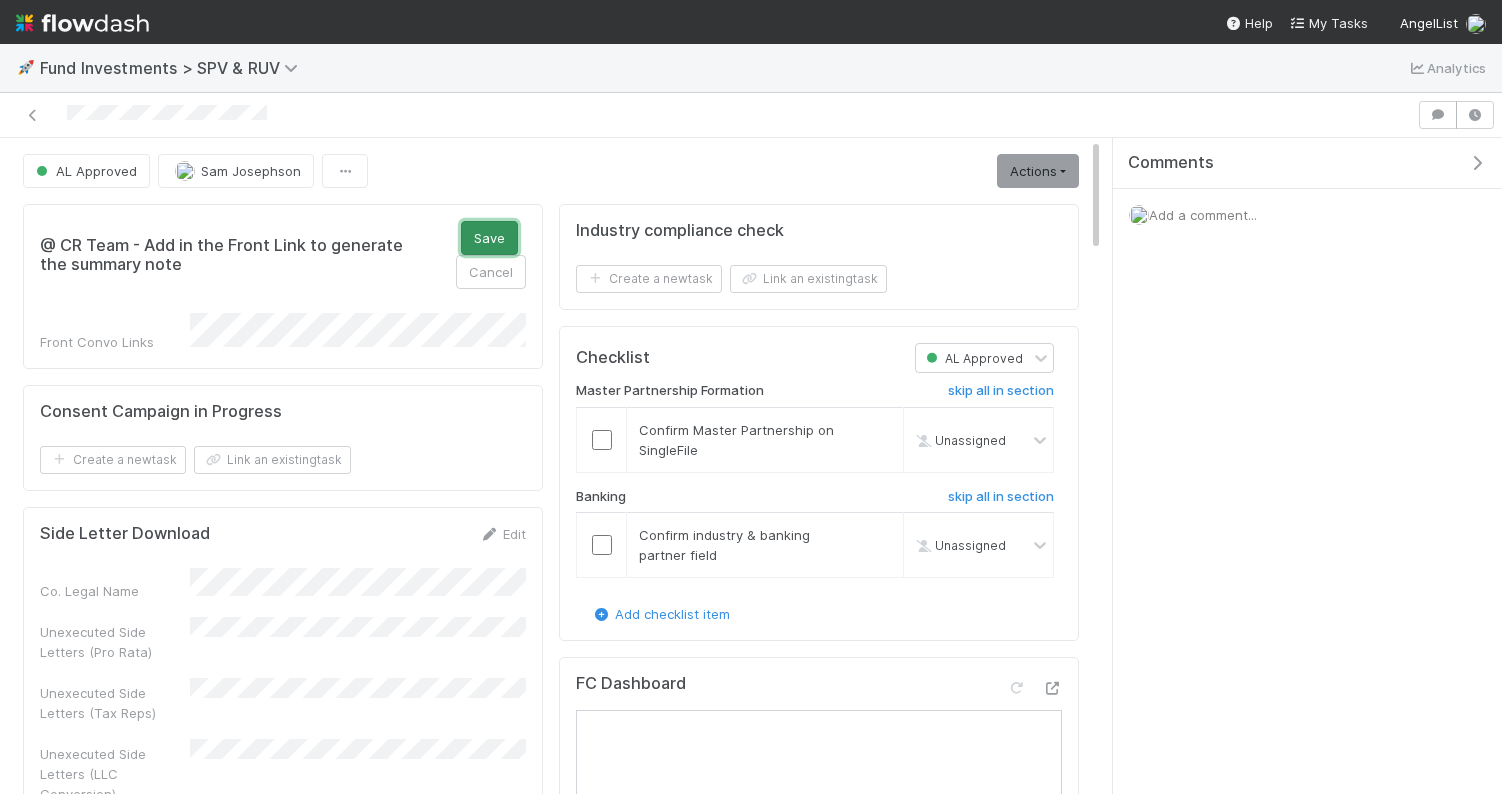 click on "Save" at bounding box center [489, 238] 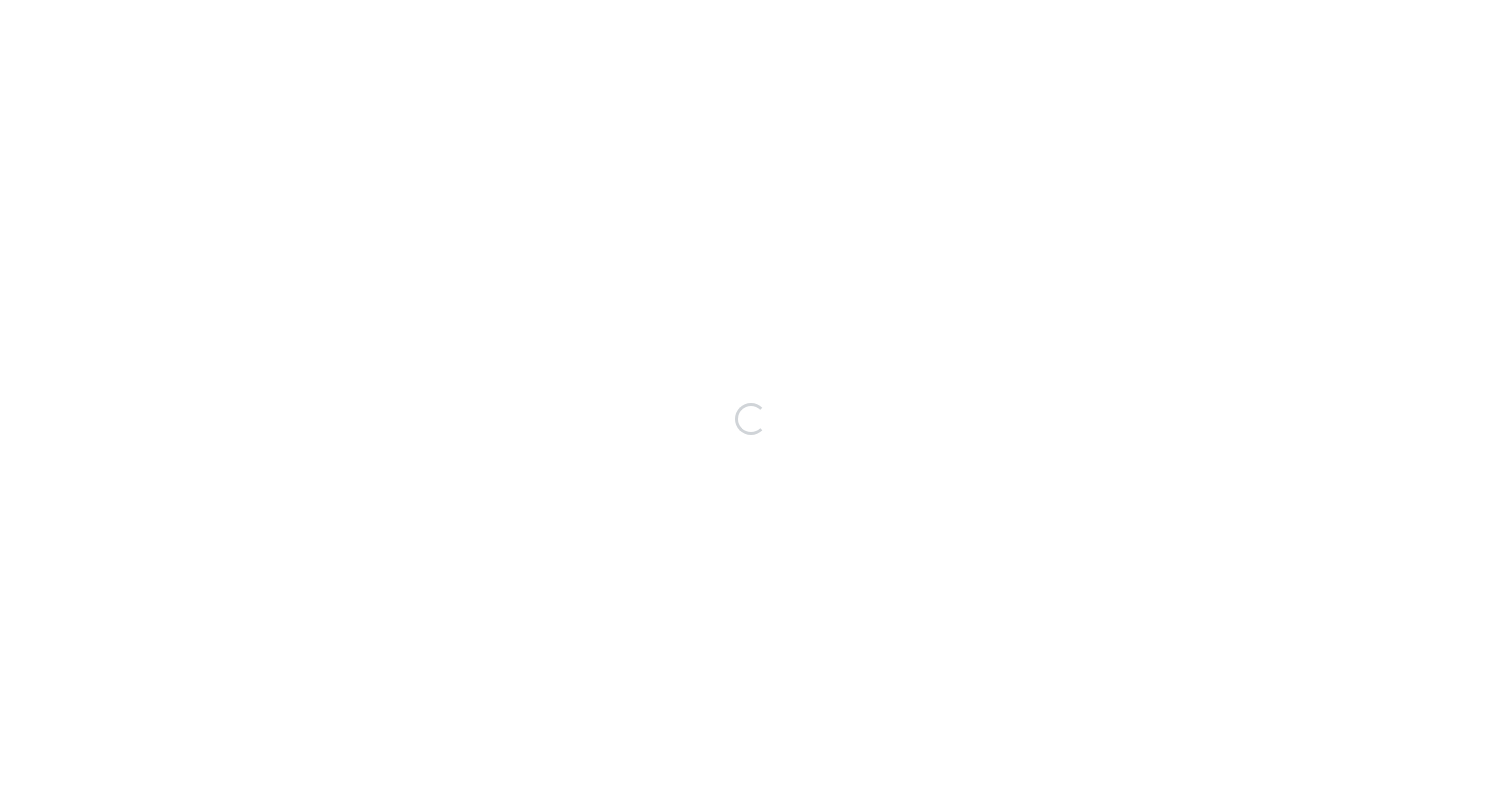 scroll, scrollTop: 0, scrollLeft: 0, axis: both 